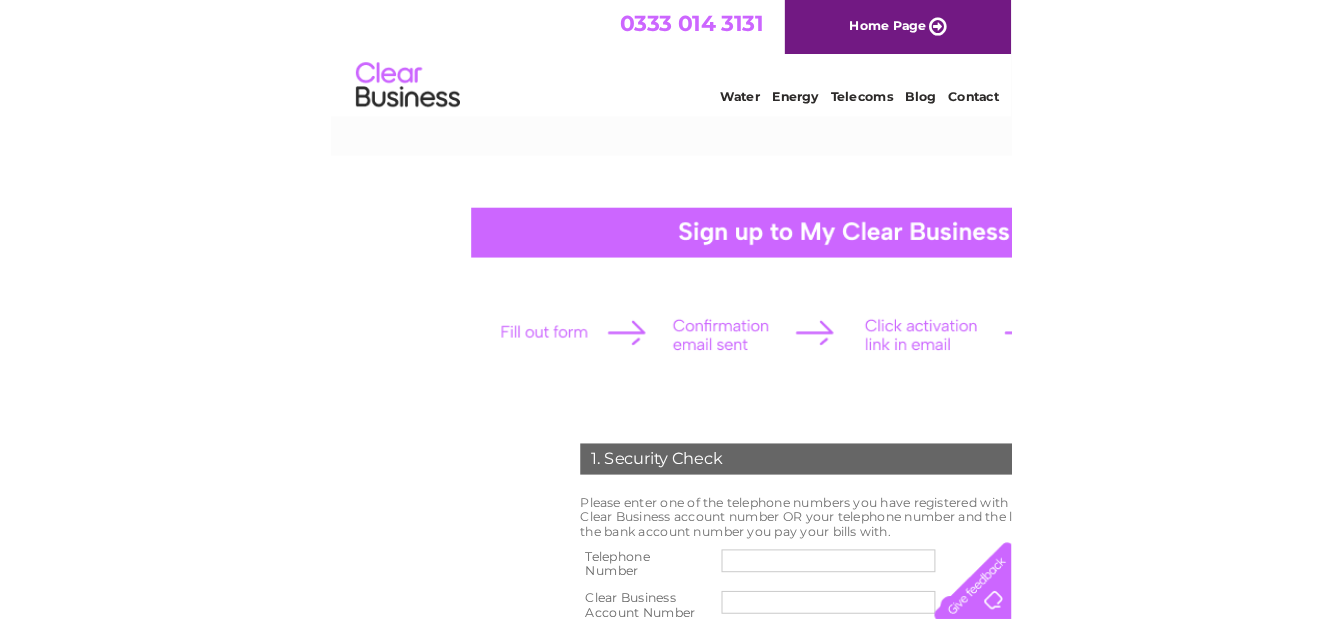 scroll, scrollTop: 0, scrollLeft: 0, axis: both 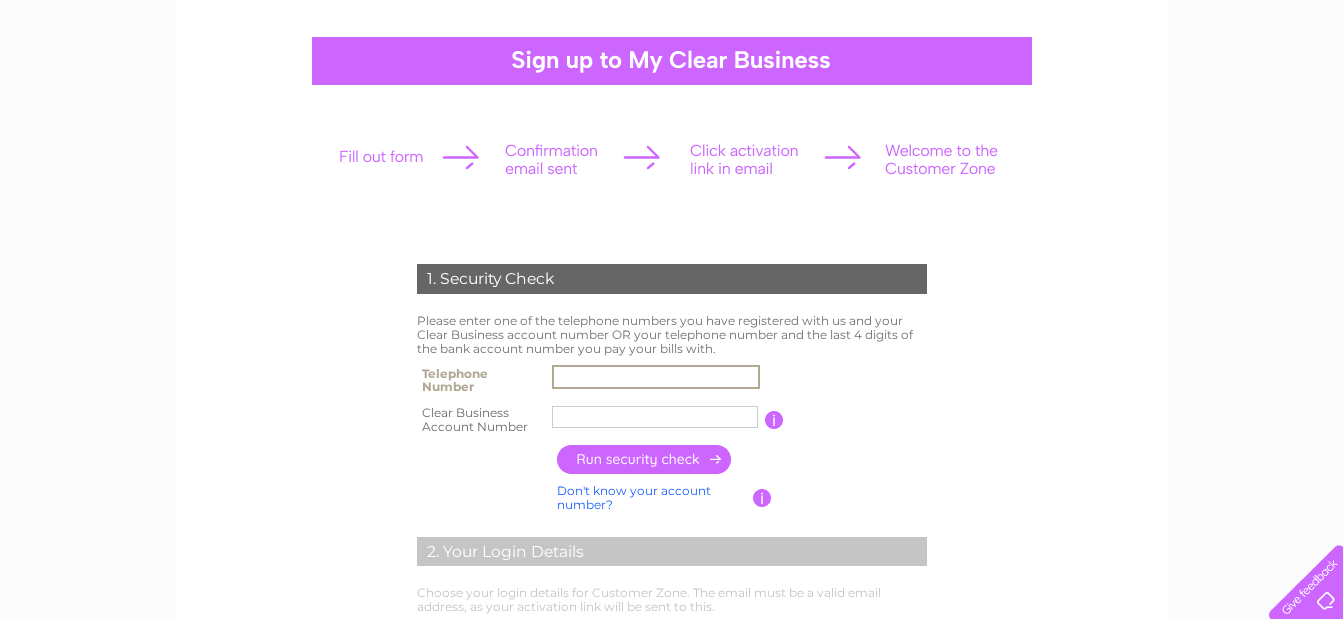 click at bounding box center [656, 377] 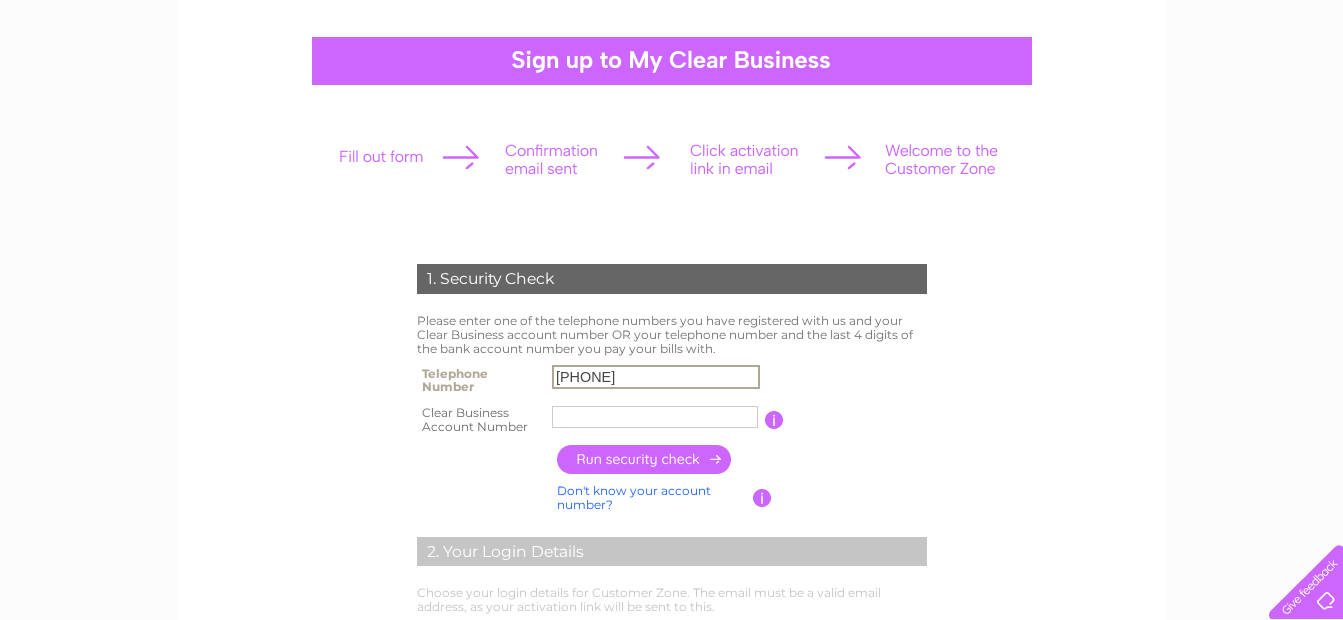 type on "07970104831" 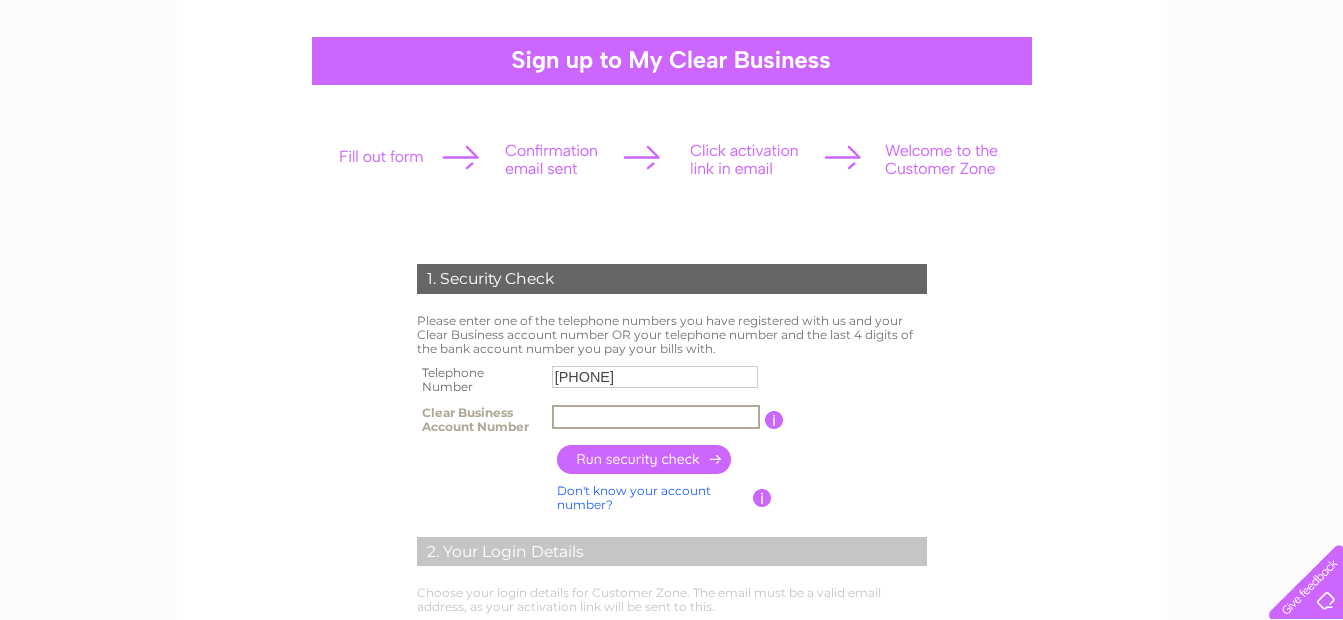 click at bounding box center (656, 417) 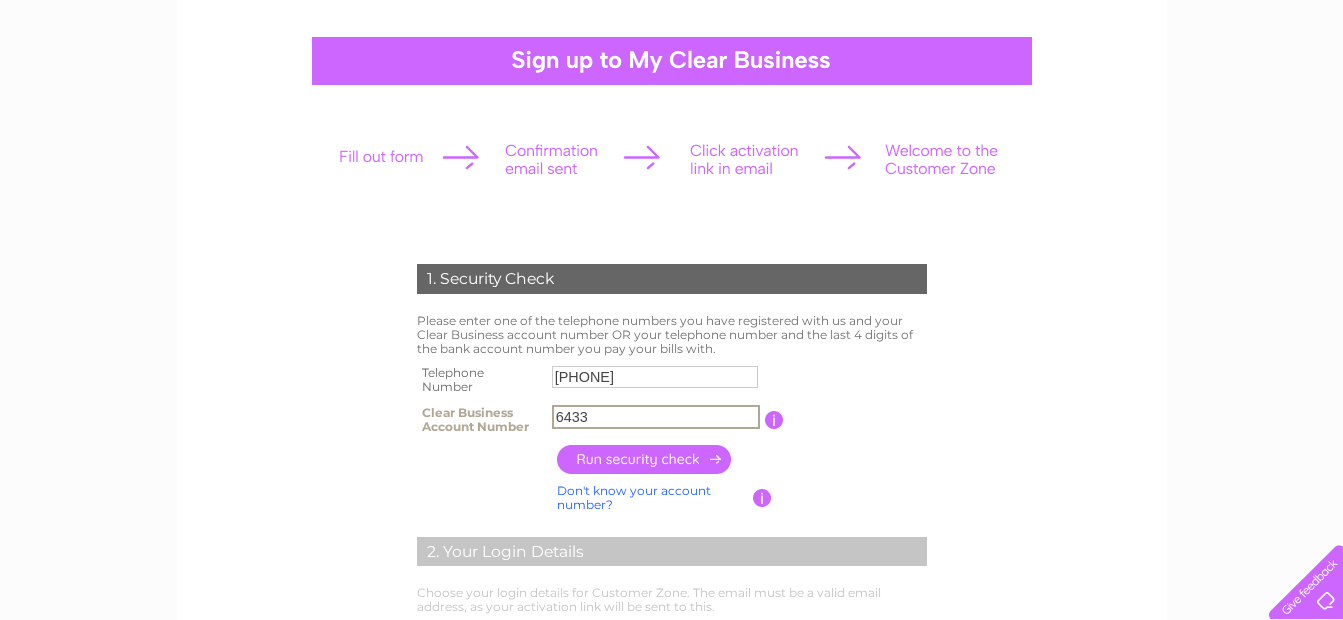 type on "6433" 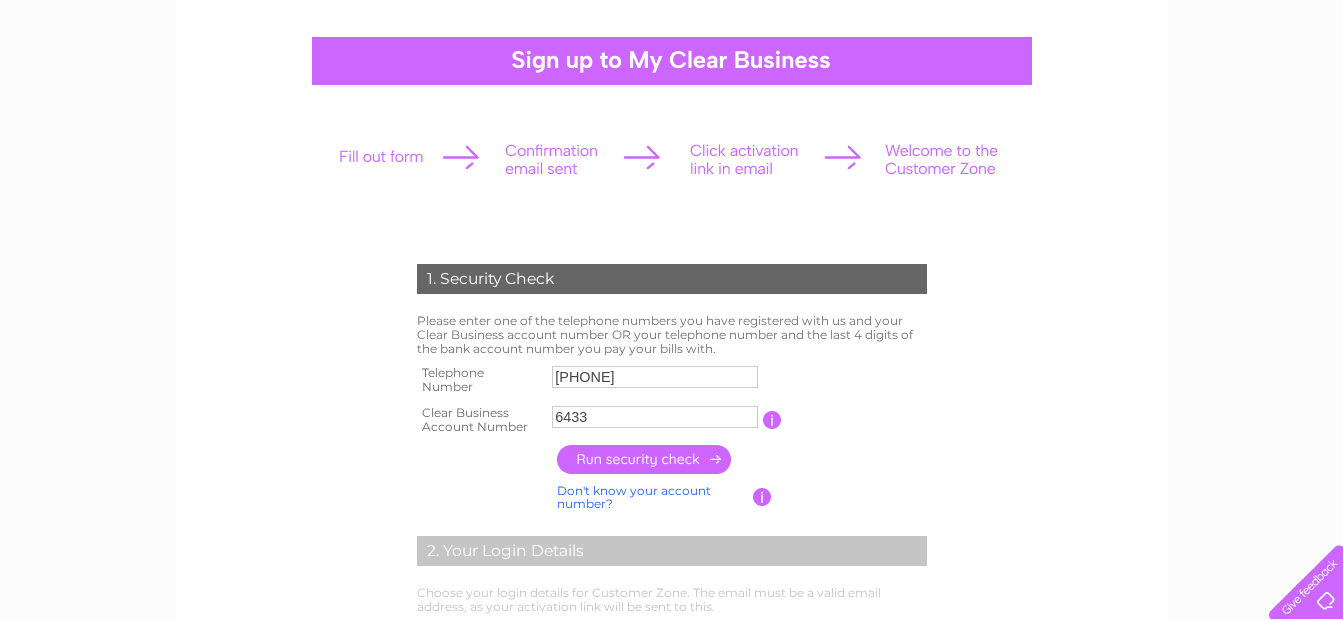 click at bounding box center (645, 459) 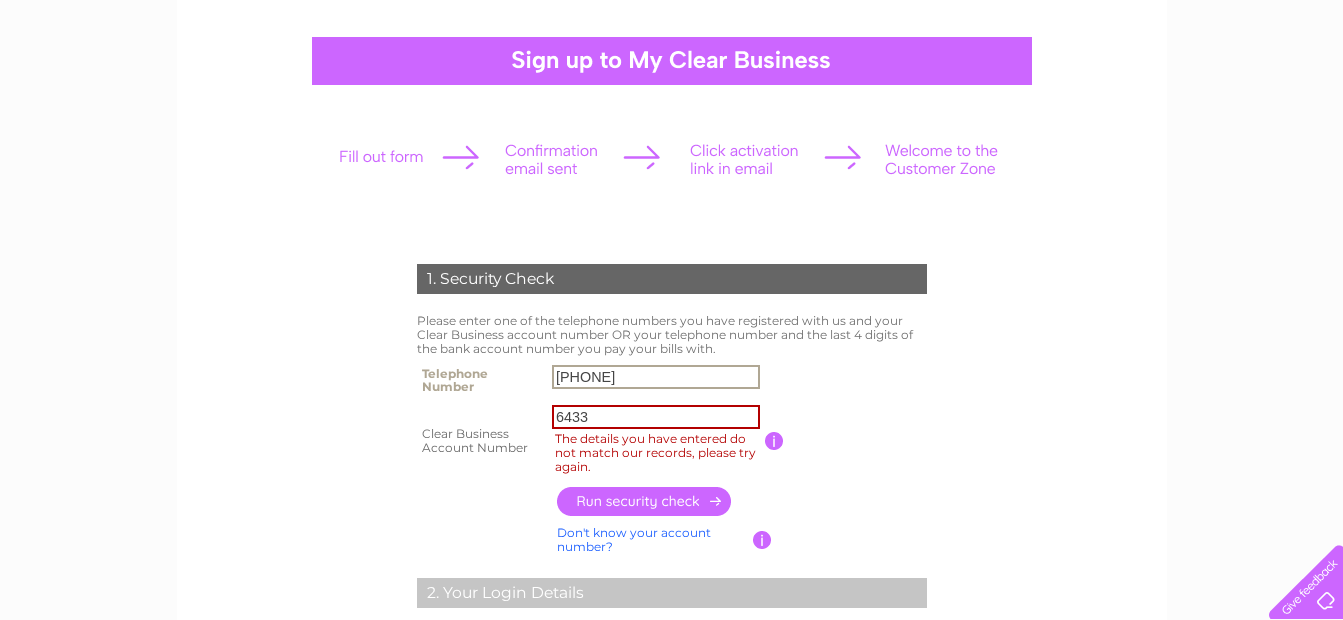 drag, startPoint x: 652, startPoint y: 377, endPoint x: 532, endPoint y: 368, distance: 120.33703 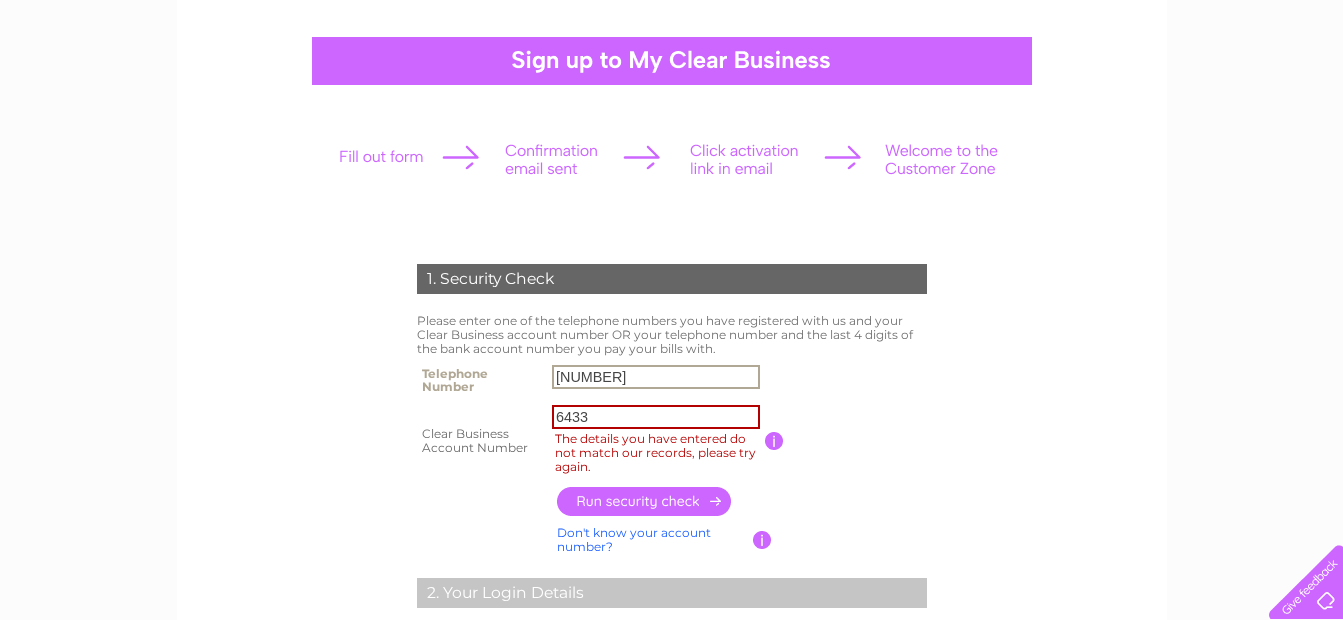 type on "01325487772" 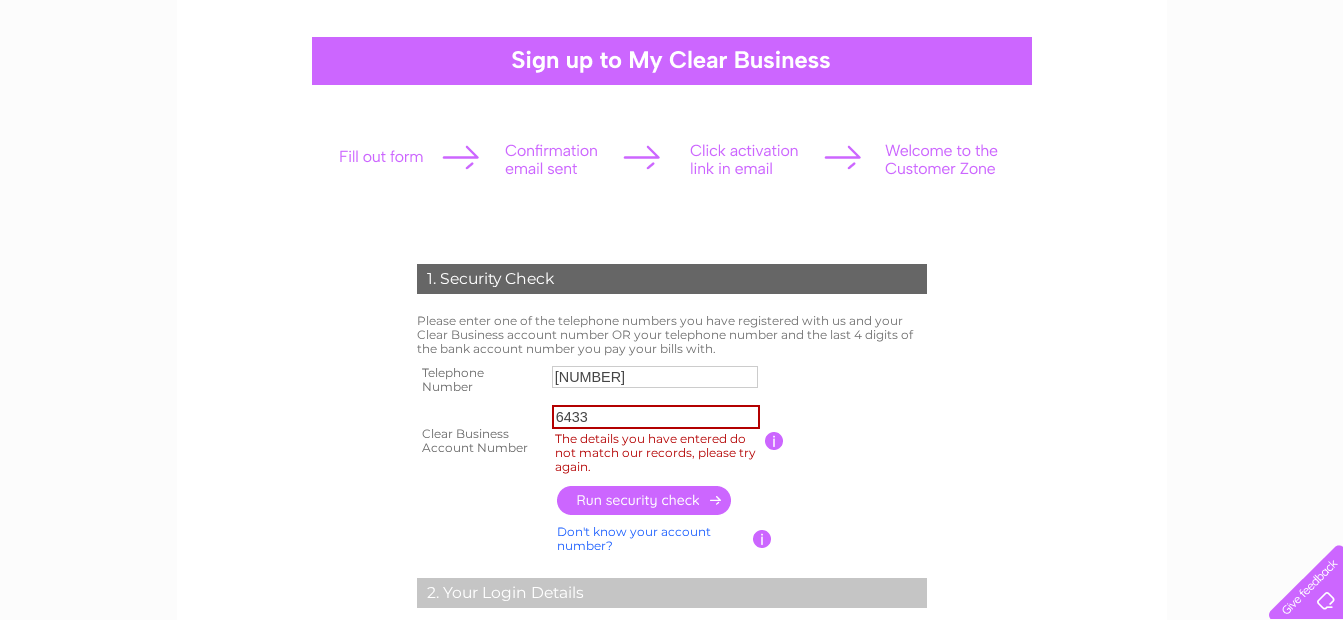 click at bounding box center [645, 500] 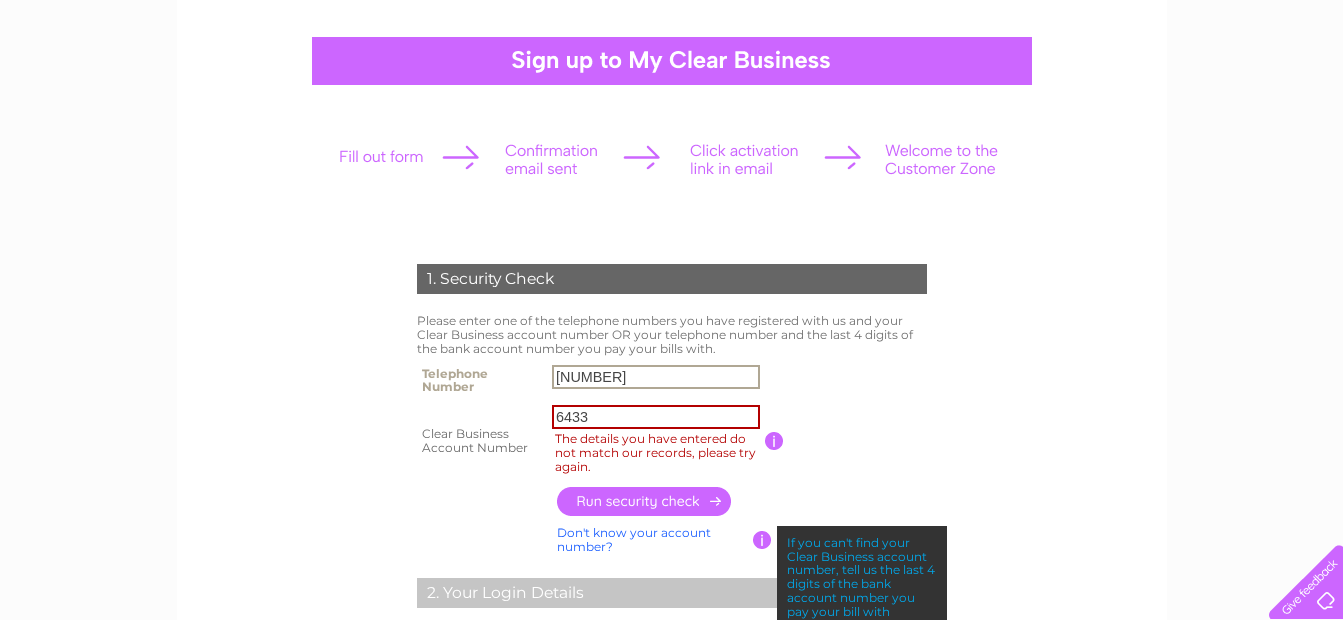 click on "01325487772" at bounding box center [656, 377] 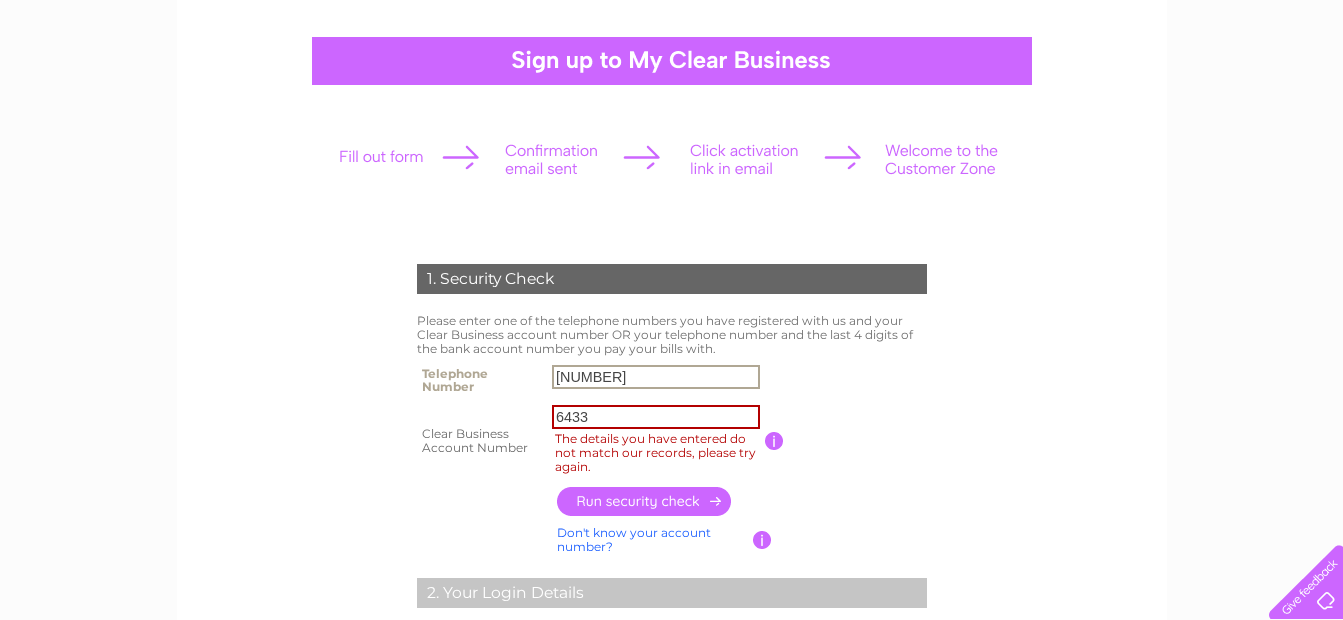 drag, startPoint x: 668, startPoint y: 381, endPoint x: 506, endPoint y: 352, distance: 164.57521 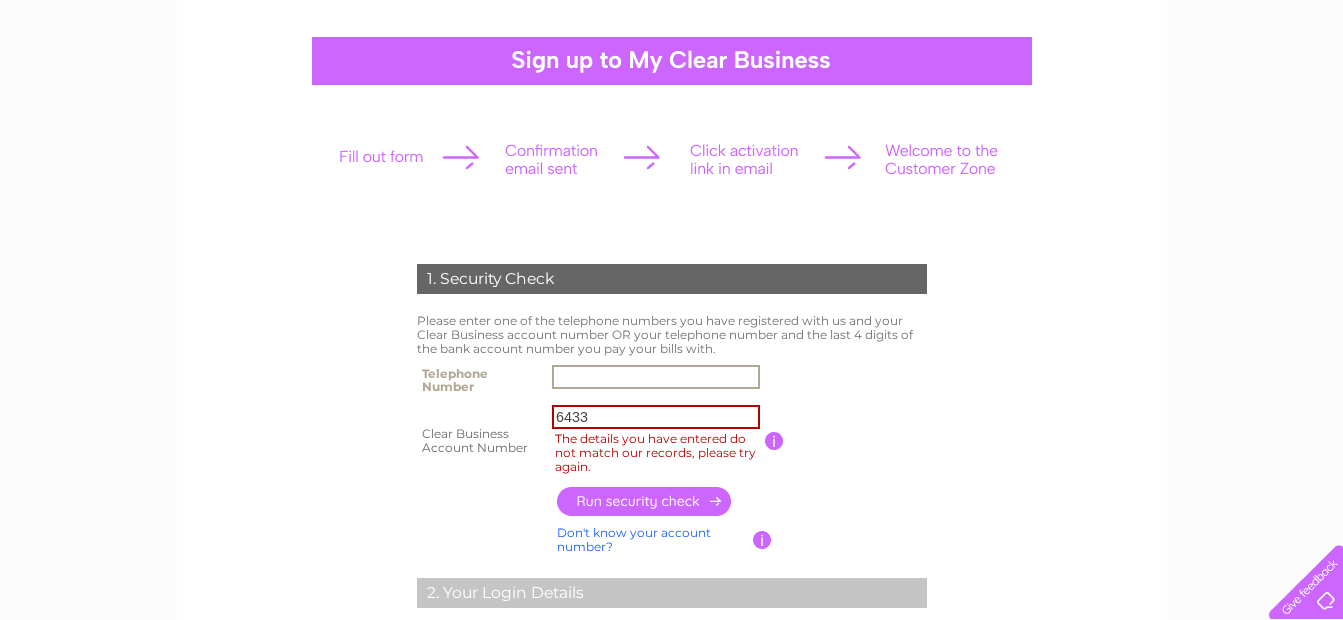 click at bounding box center [645, 501] 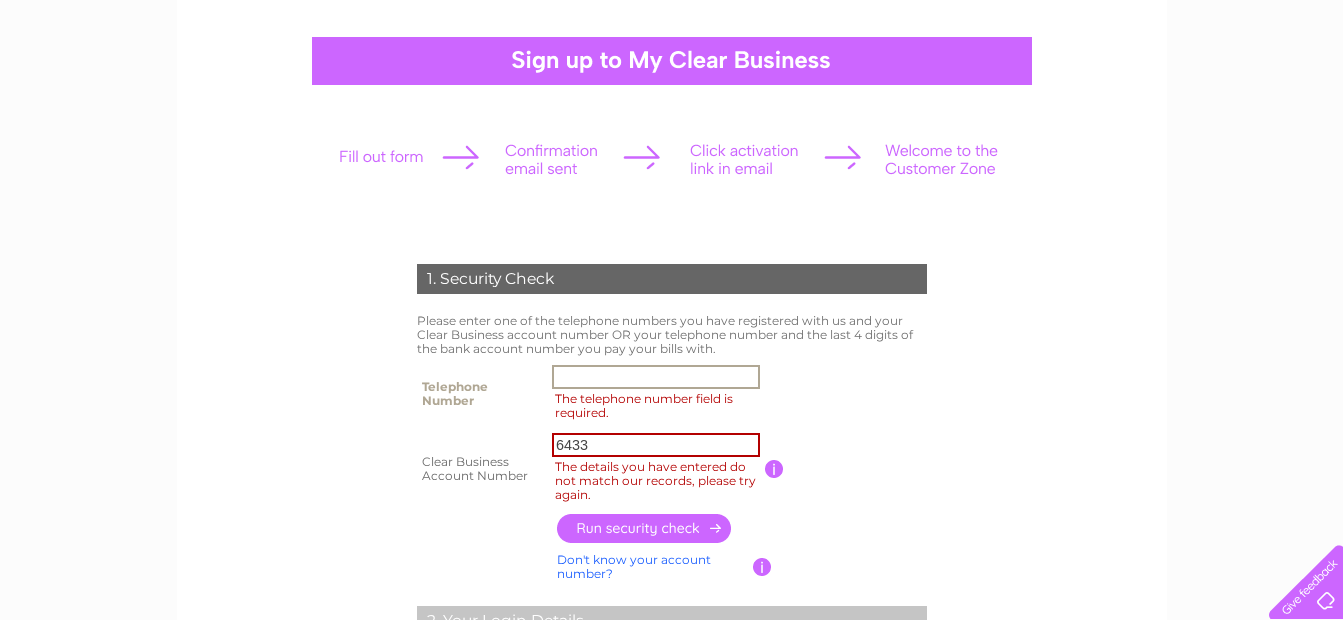 click on "The telephone number field is required." at bounding box center (656, 377) 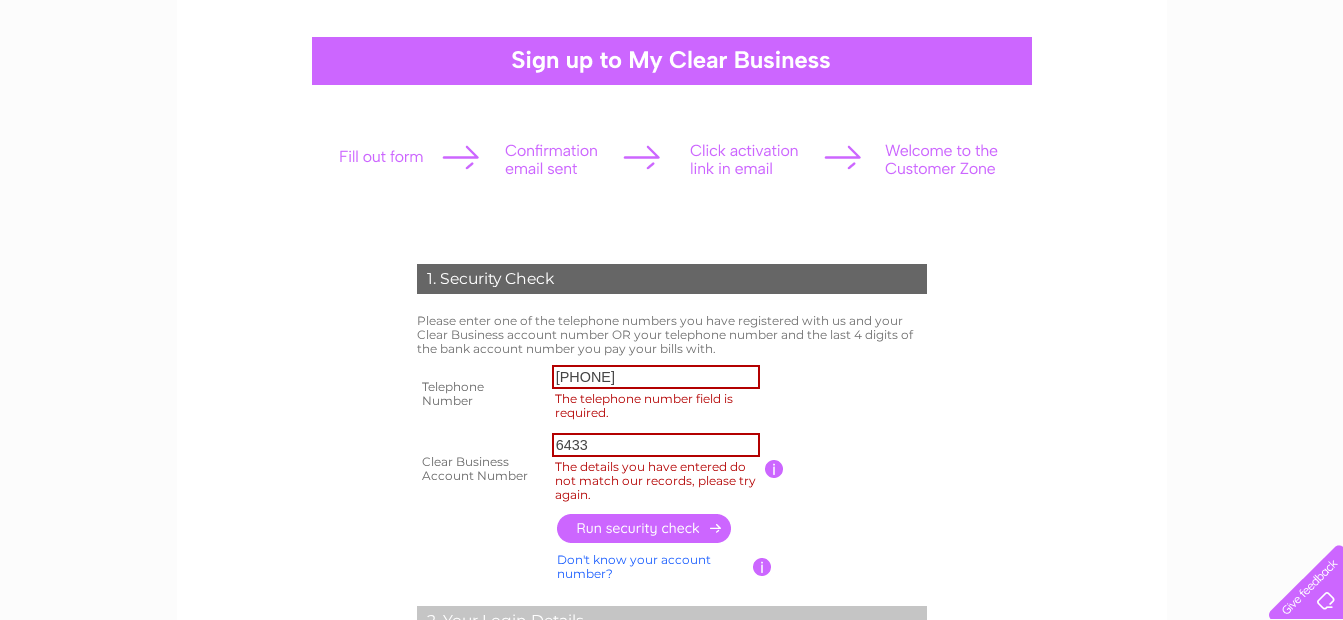 click at bounding box center (645, 528) 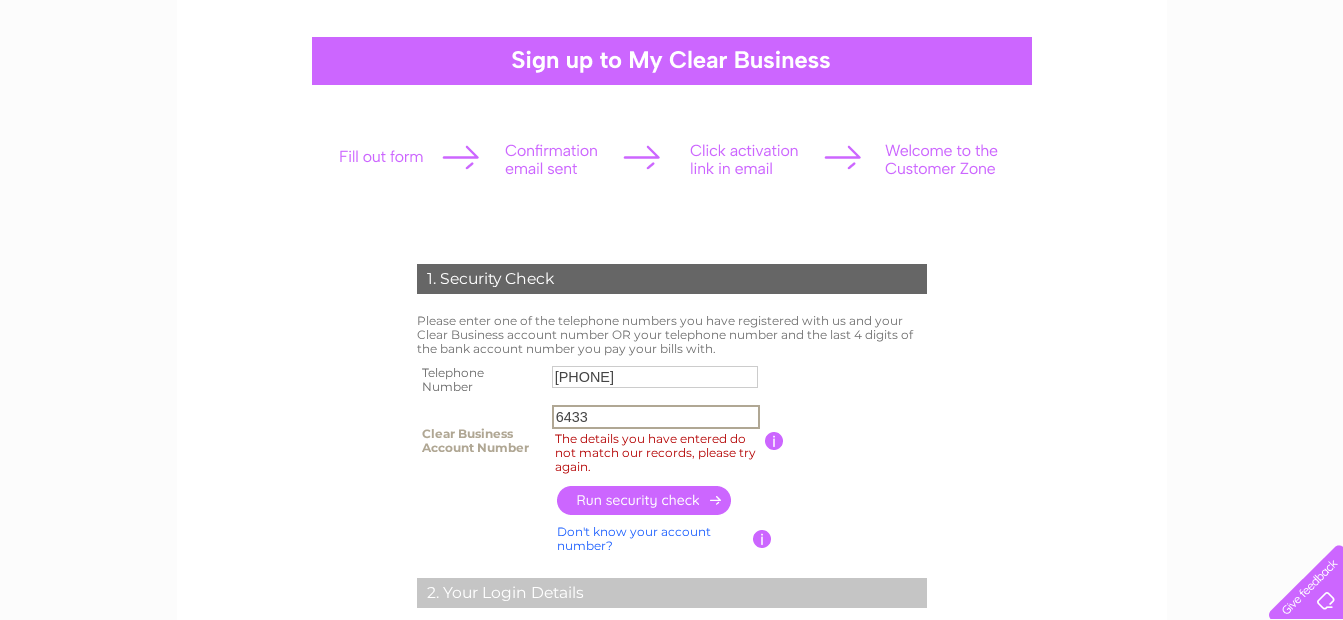 drag, startPoint x: 595, startPoint y: 407, endPoint x: 499, endPoint y: 427, distance: 98.0612 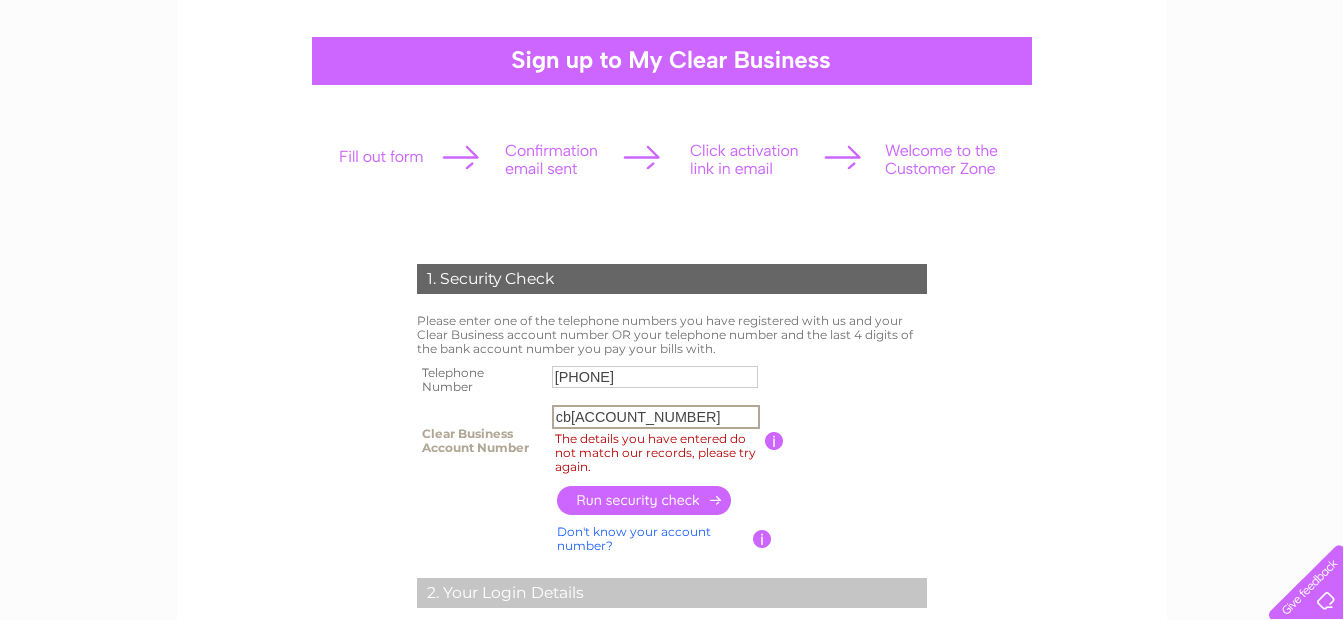 type on "cb283622" 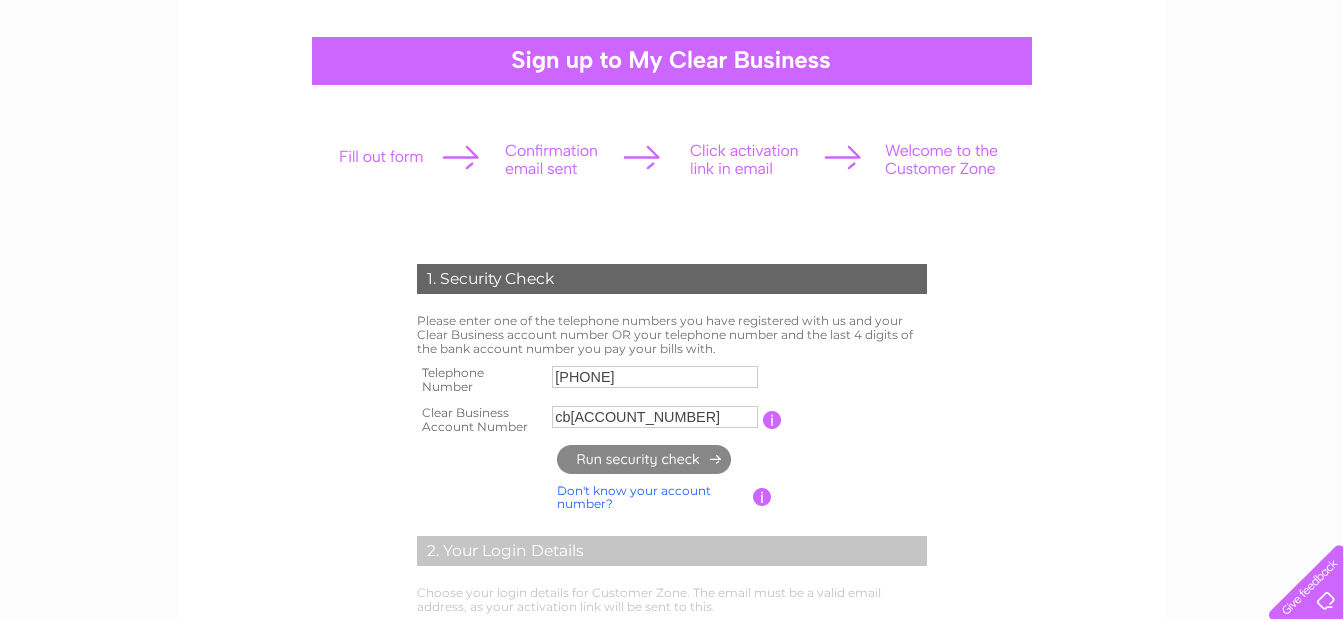 type on "**********" 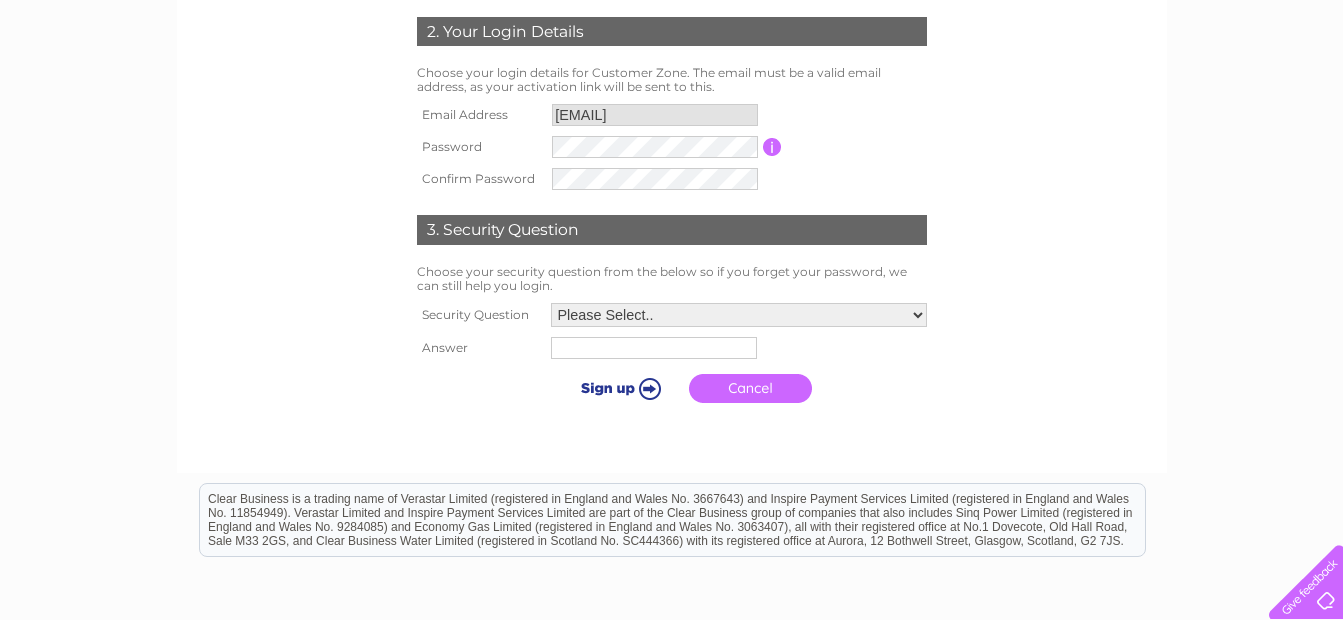 scroll, scrollTop: 521, scrollLeft: 0, axis: vertical 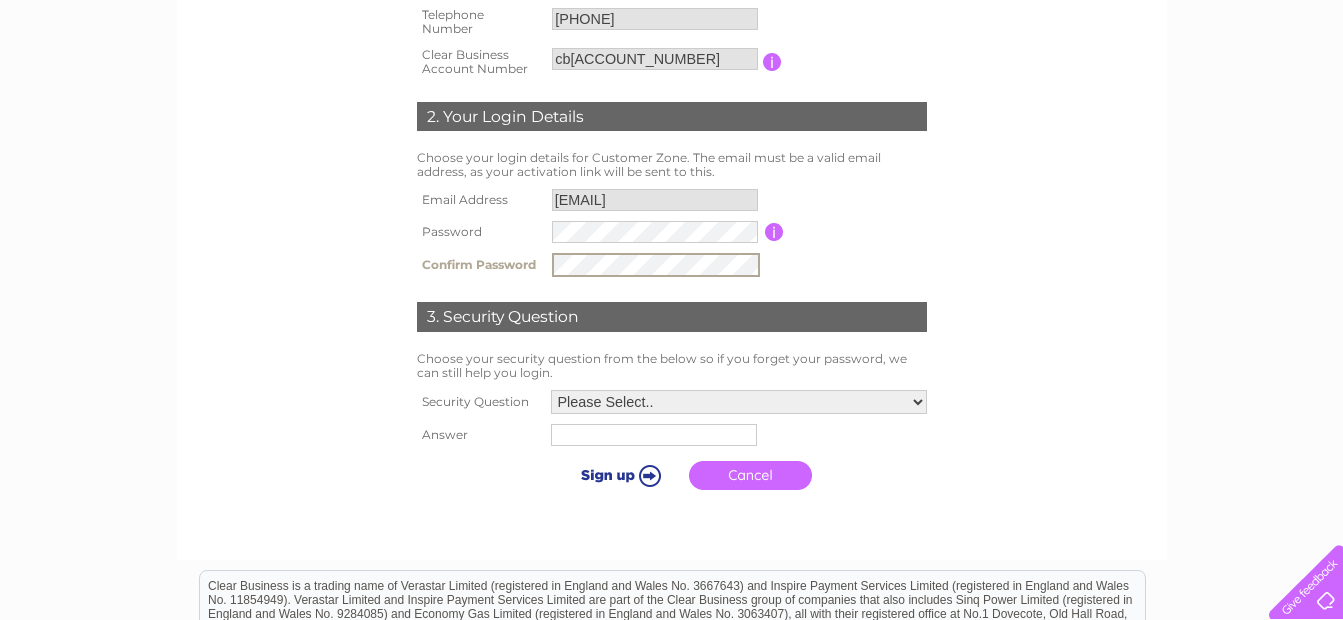 click at bounding box center (774, 232) 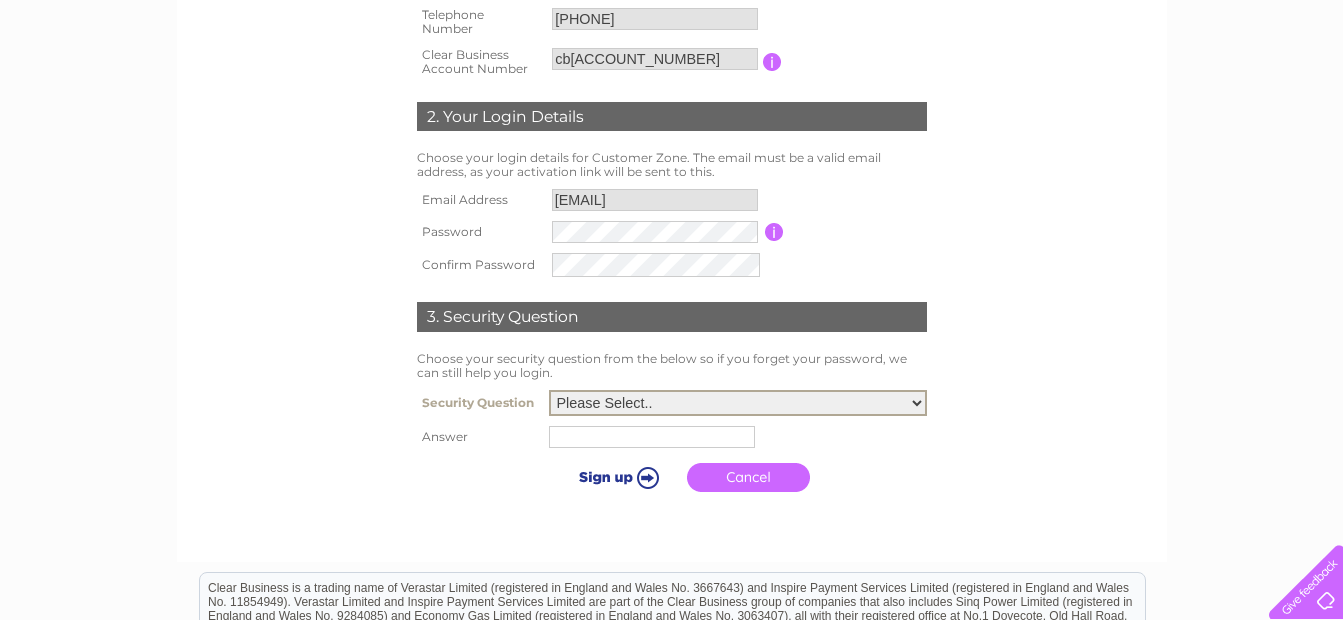 click on "Please Select..
In what town or city was your first job?
In what town or city did you meet your spouse/partner?
In what town or city did your mother and father meet?
What street did you live on as a child?
What was the name of your first pet?
Who was your childhood hero?" at bounding box center [738, 403] 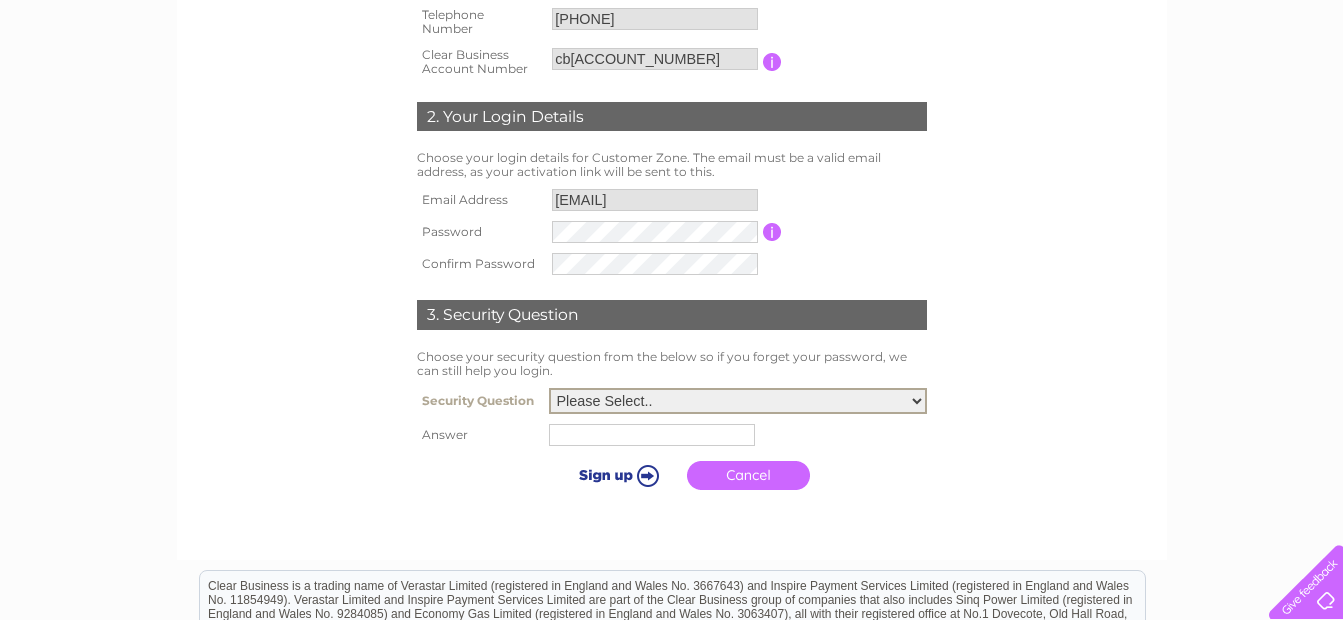 select on "2" 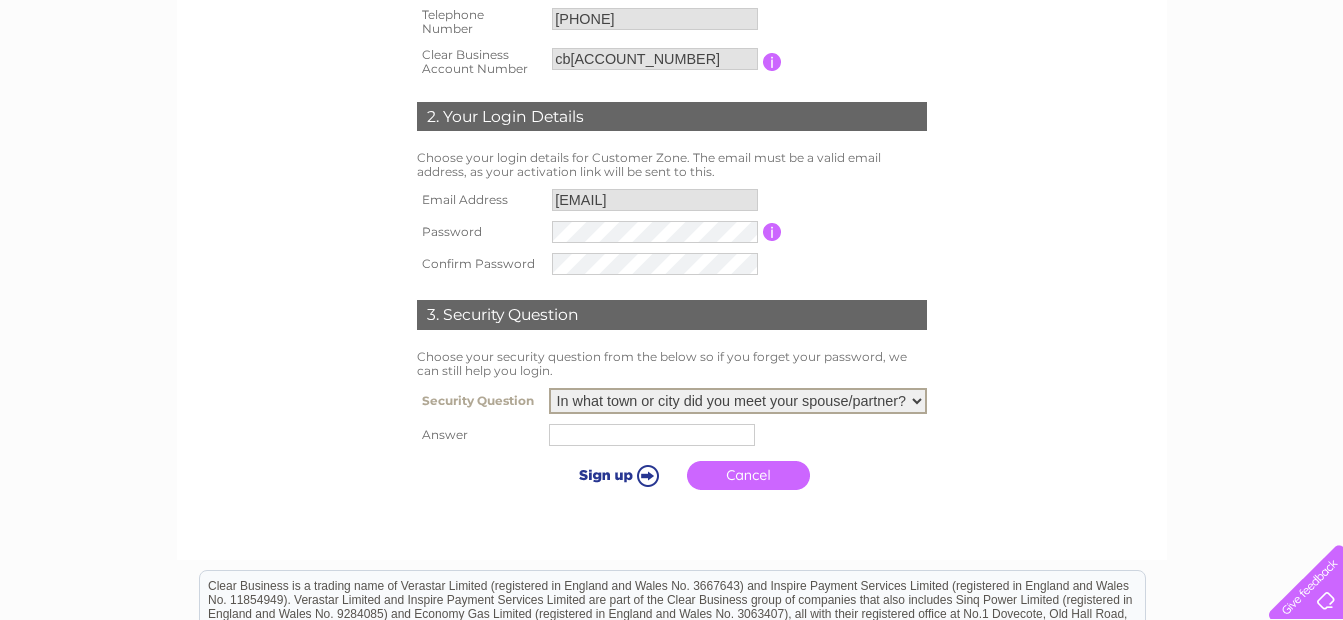 click on "Please Select..
In what town or city was your first job?
In what town or city did you meet your spouse/partner?
In what town or city did your mother and father meet?
What street did you live on as a child?
What was the name of your first pet?
Who was your childhood hero?" at bounding box center [738, 401] 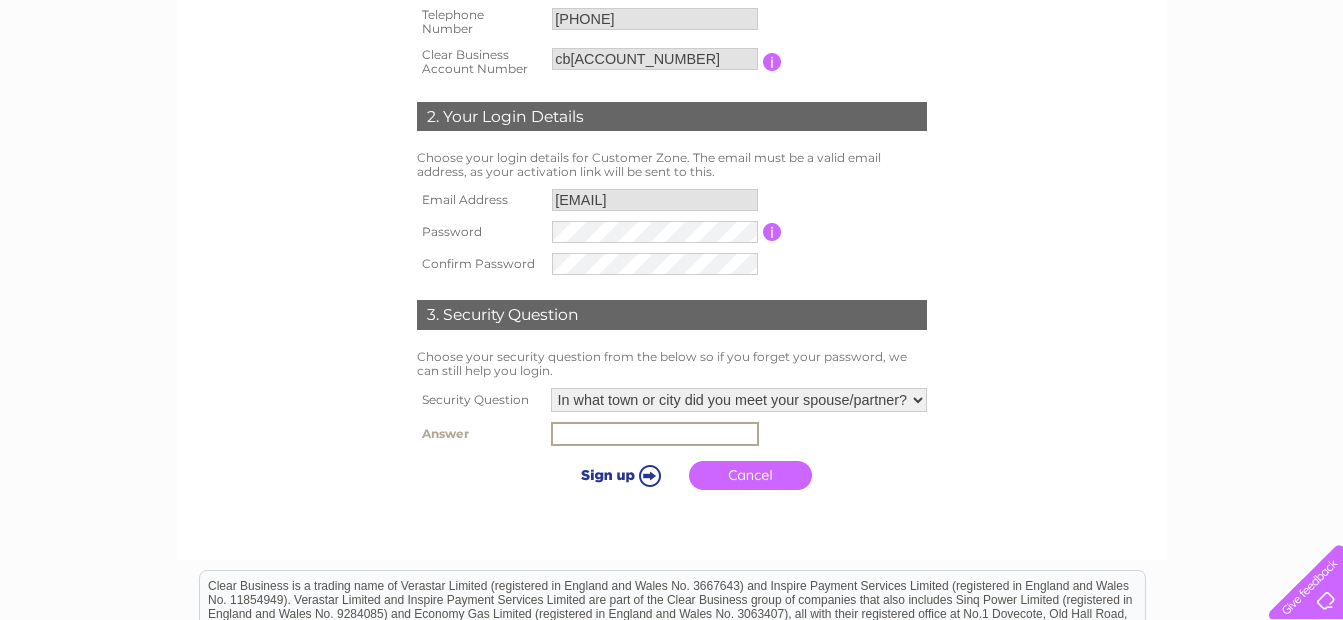 click at bounding box center [655, 434] 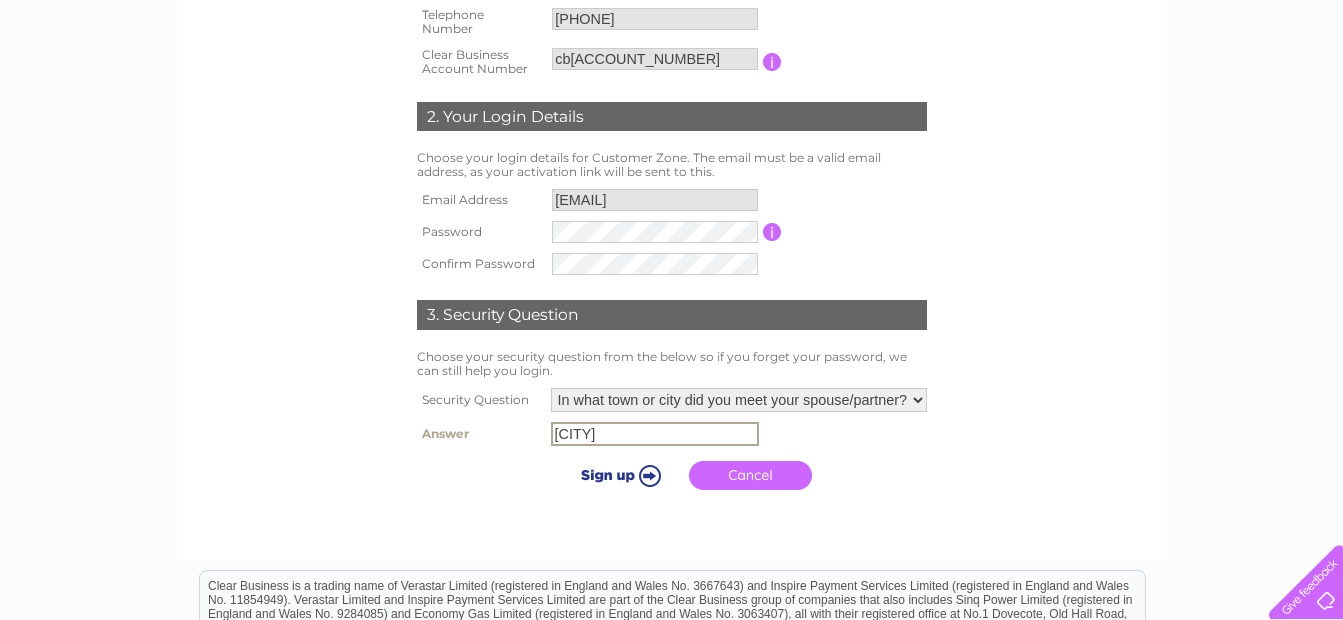 click at bounding box center (617, 475) 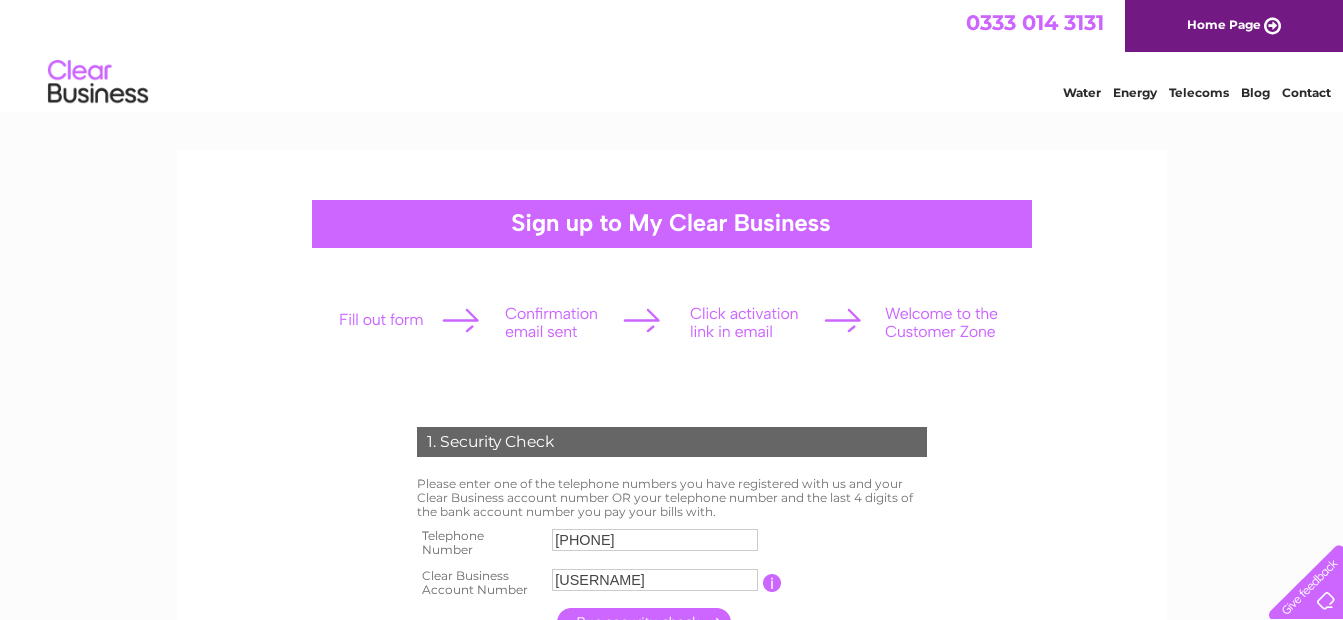 scroll, scrollTop: 0, scrollLeft: 0, axis: both 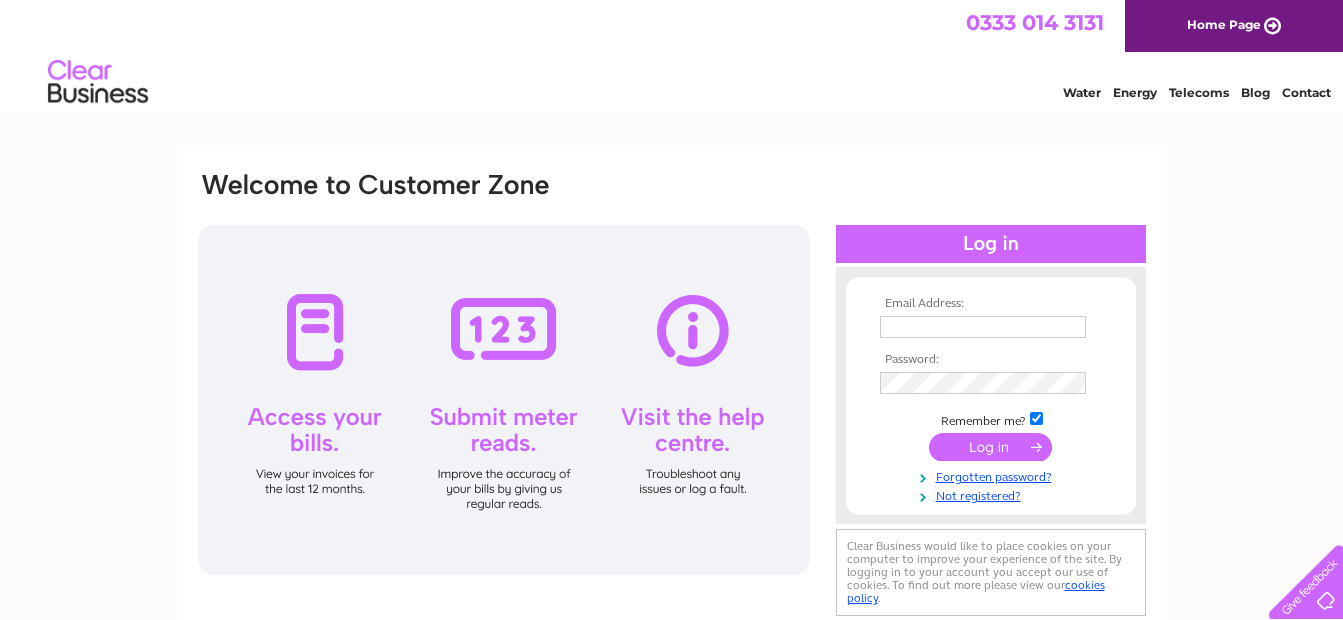 type on "[EMAIL]" 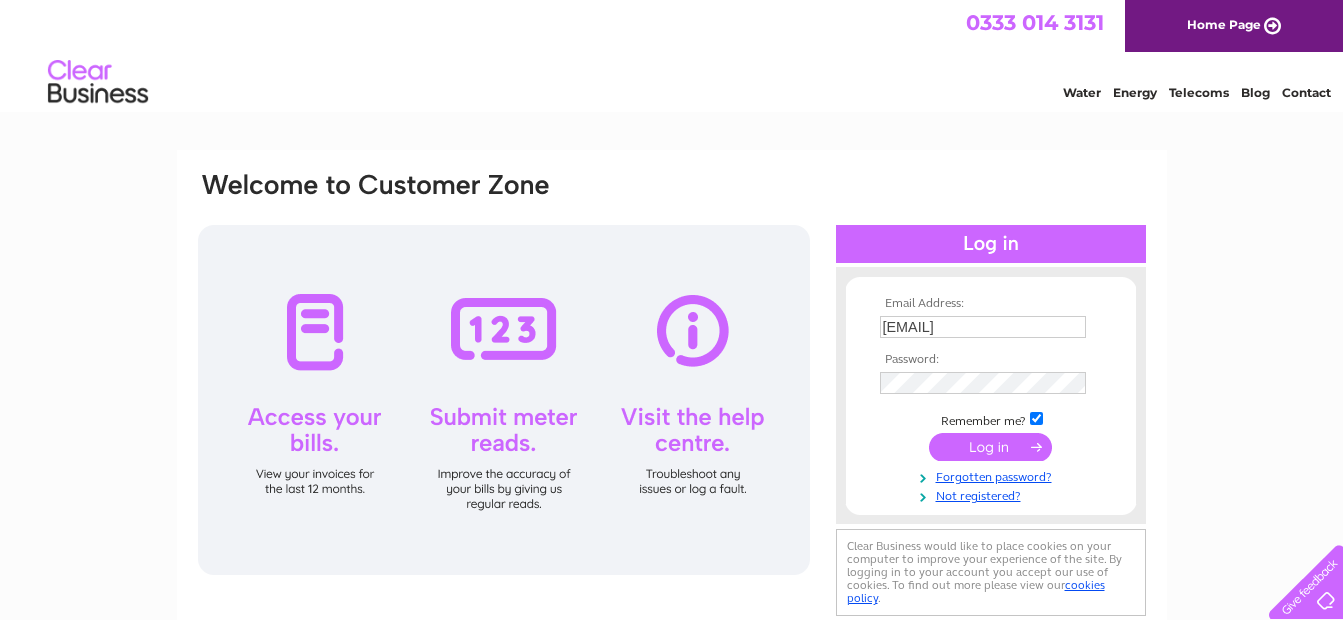 click at bounding box center (990, 447) 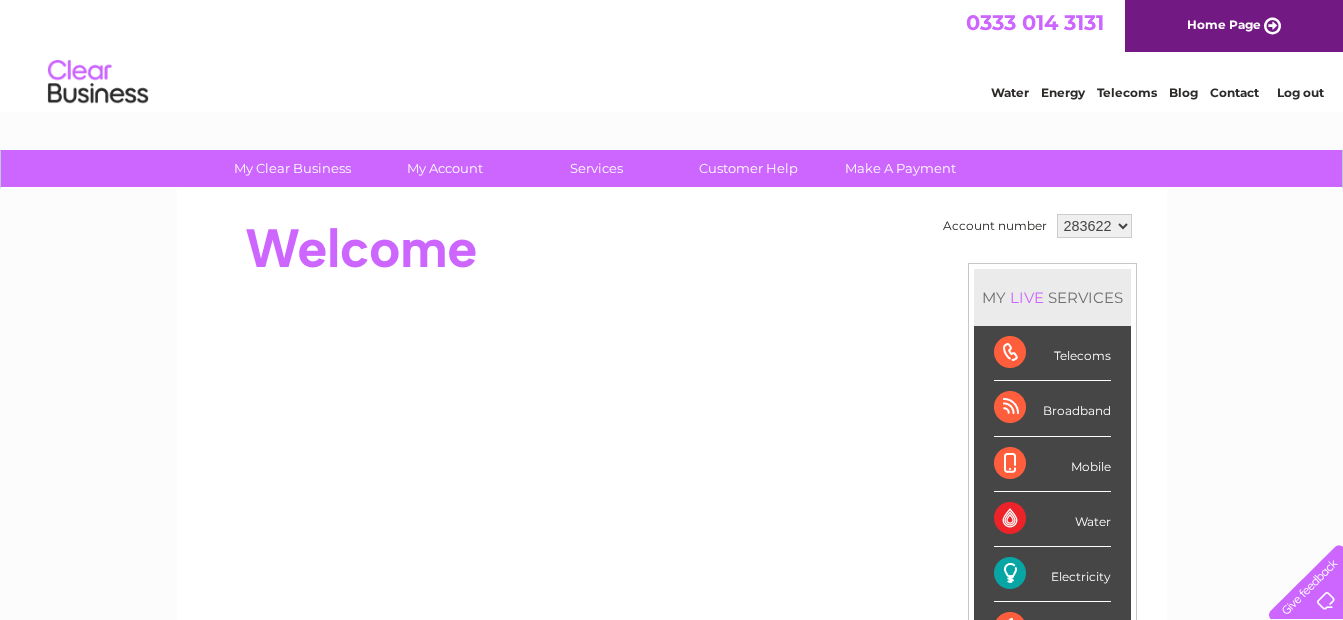 scroll, scrollTop: 0, scrollLeft: 0, axis: both 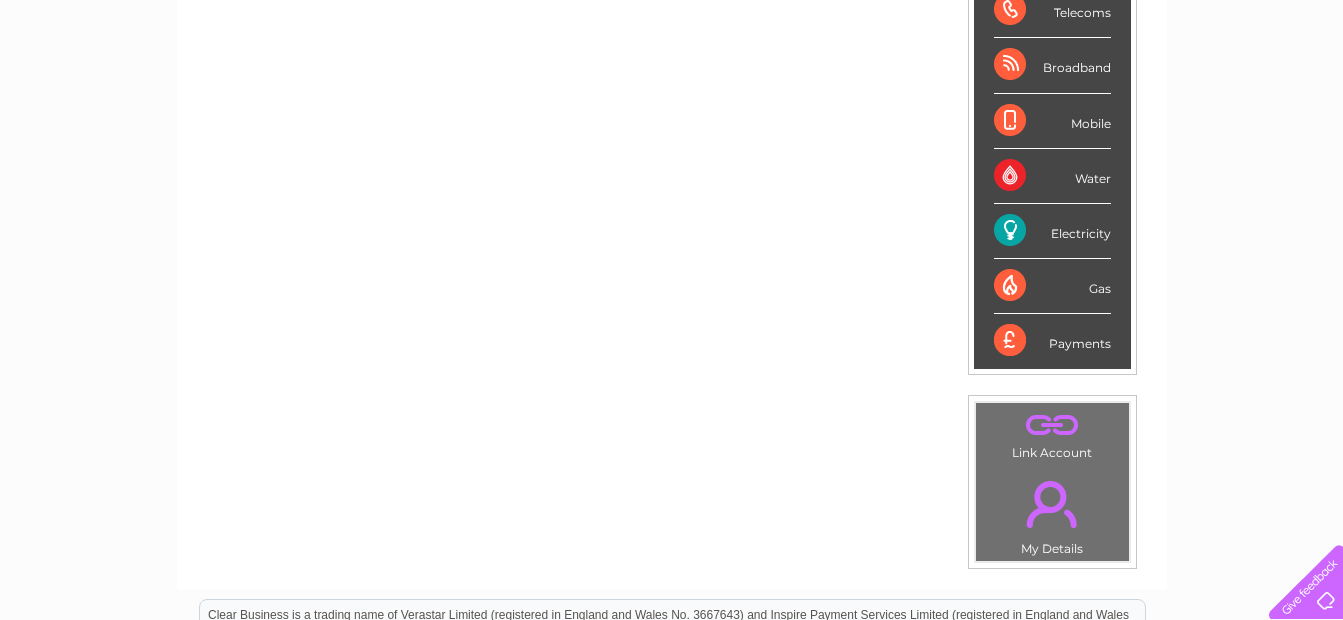 click on "." at bounding box center [1052, 425] 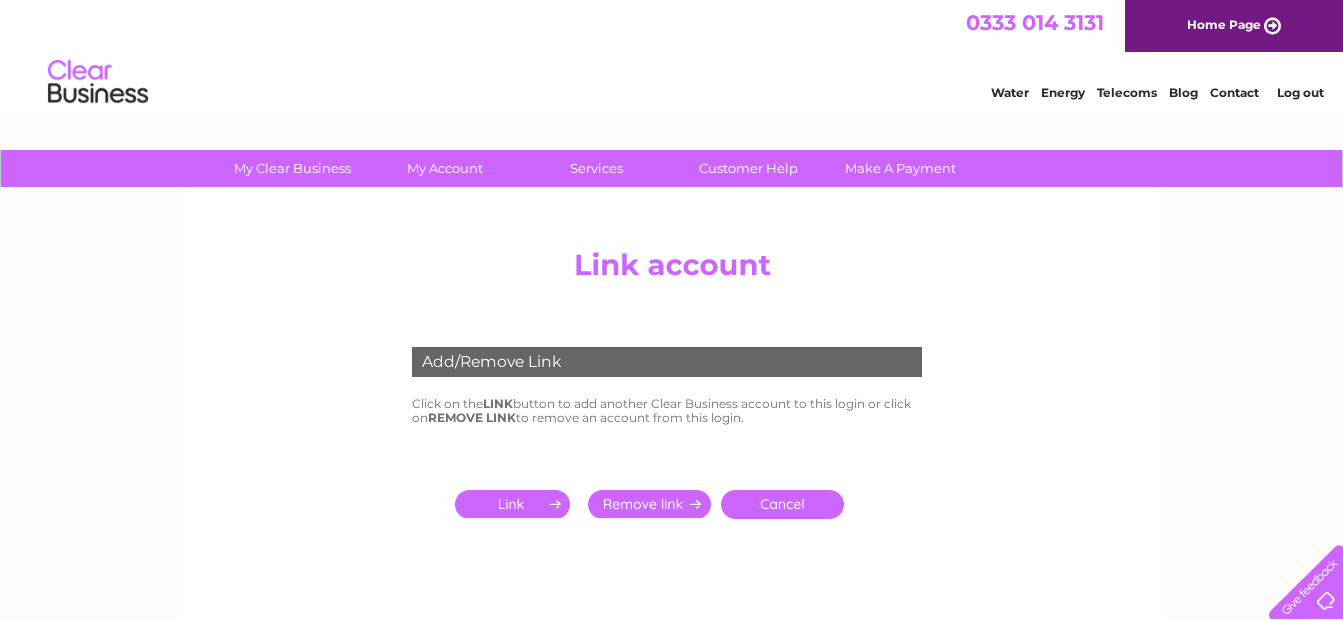 scroll, scrollTop: 0, scrollLeft: 0, axis: both 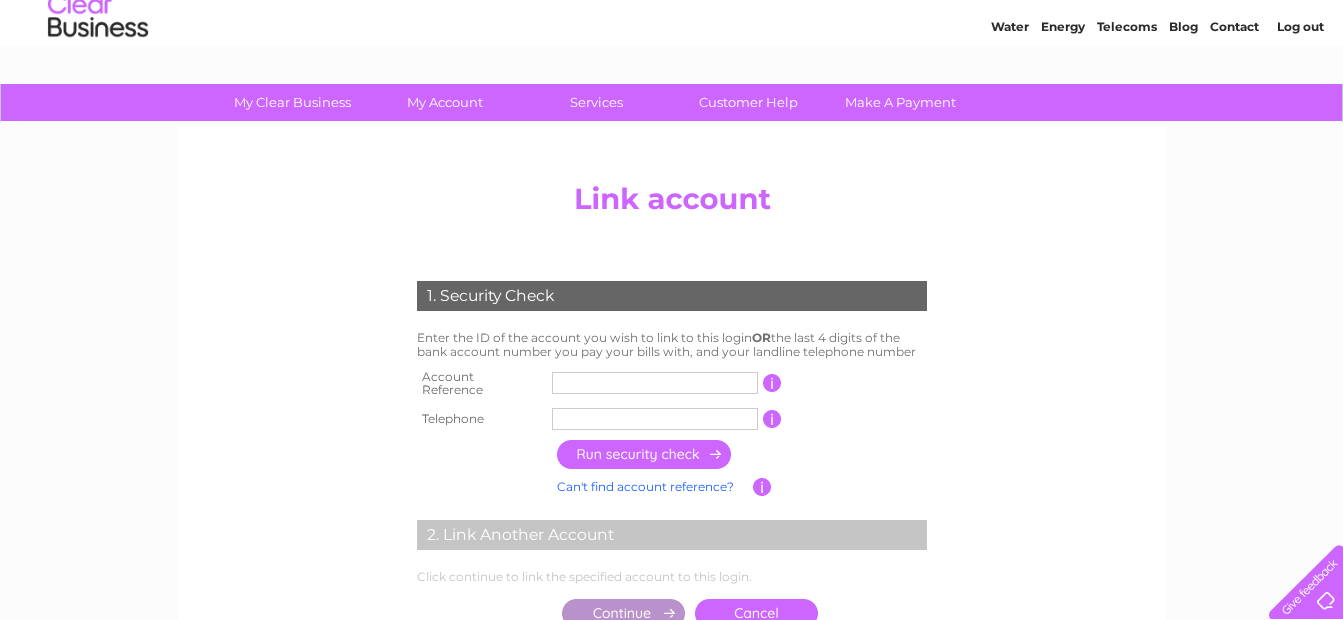 click at bounding box center (655, 383) 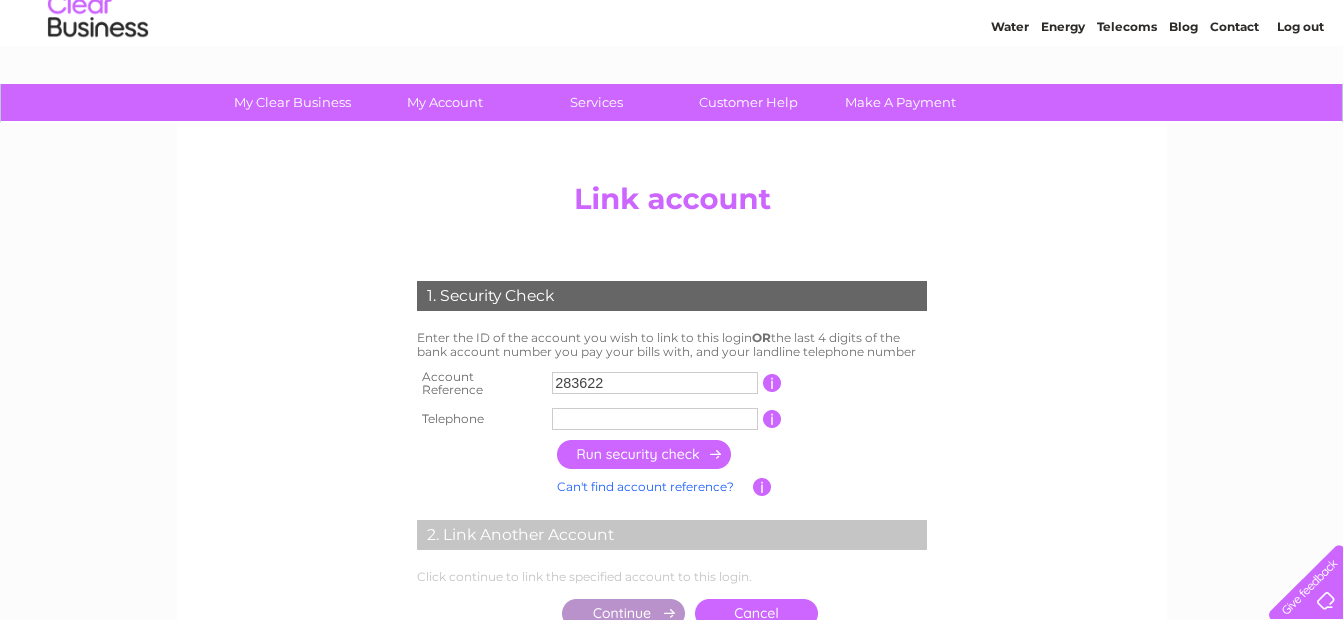 click at bounding box center (655, 419) 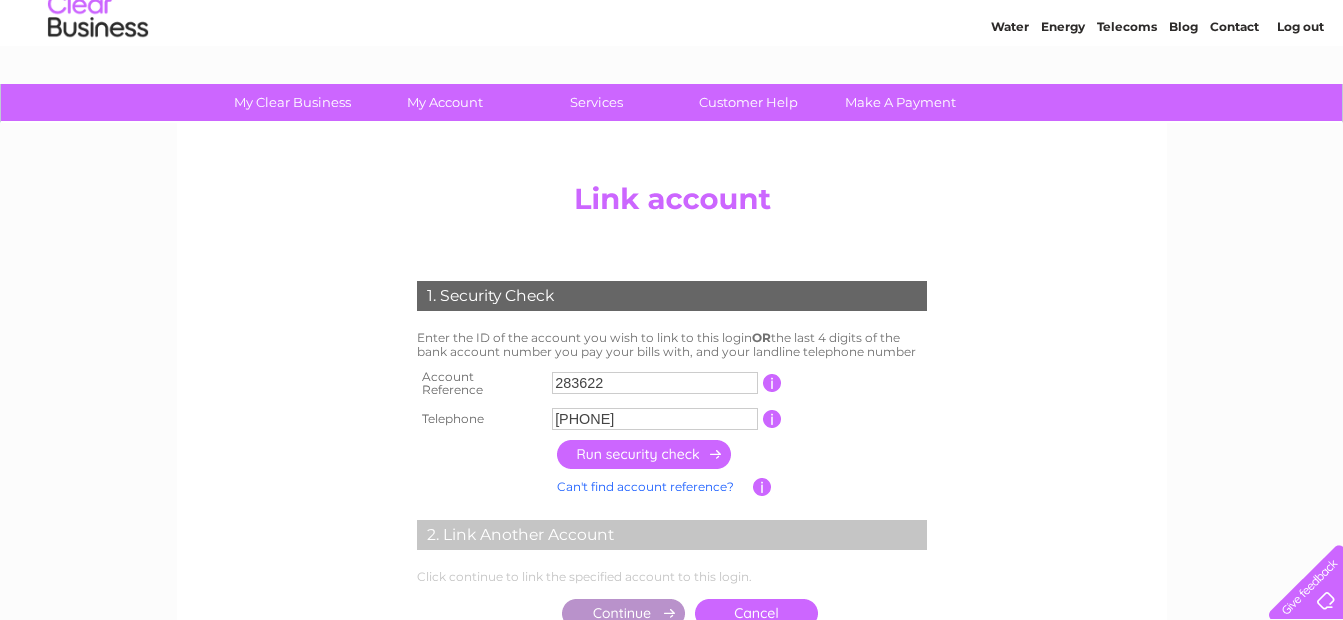 click at bounding box center (645, 454) 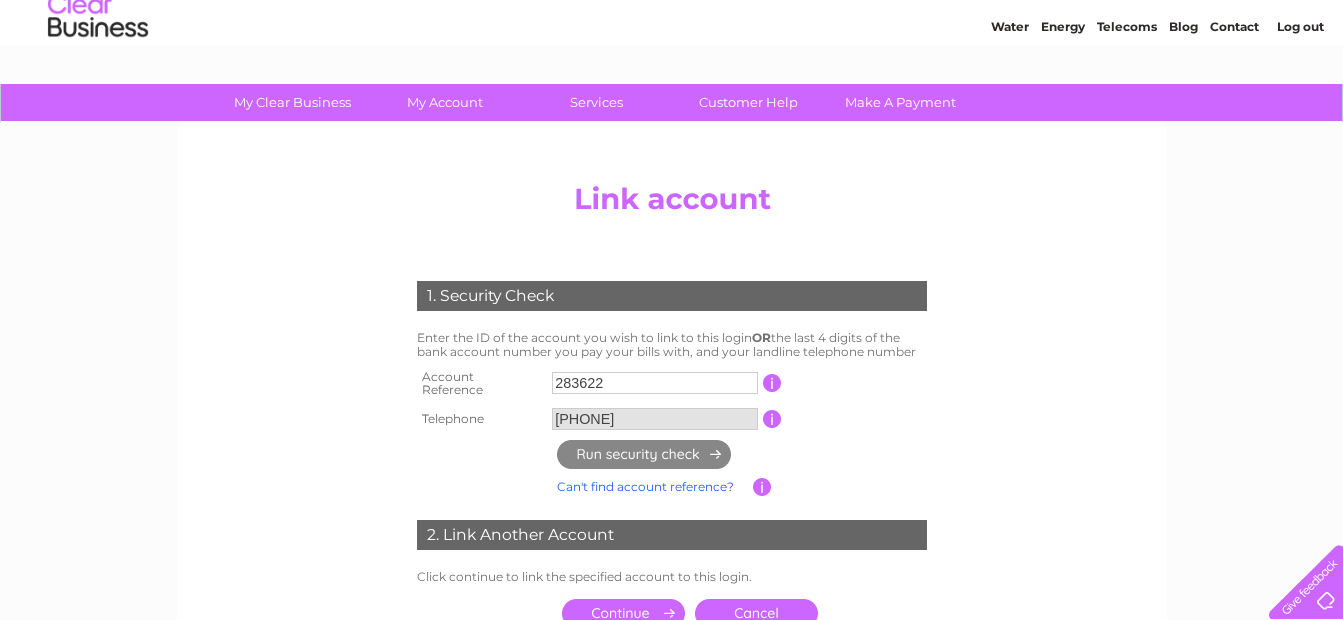 click at bounding box center (623, 613) 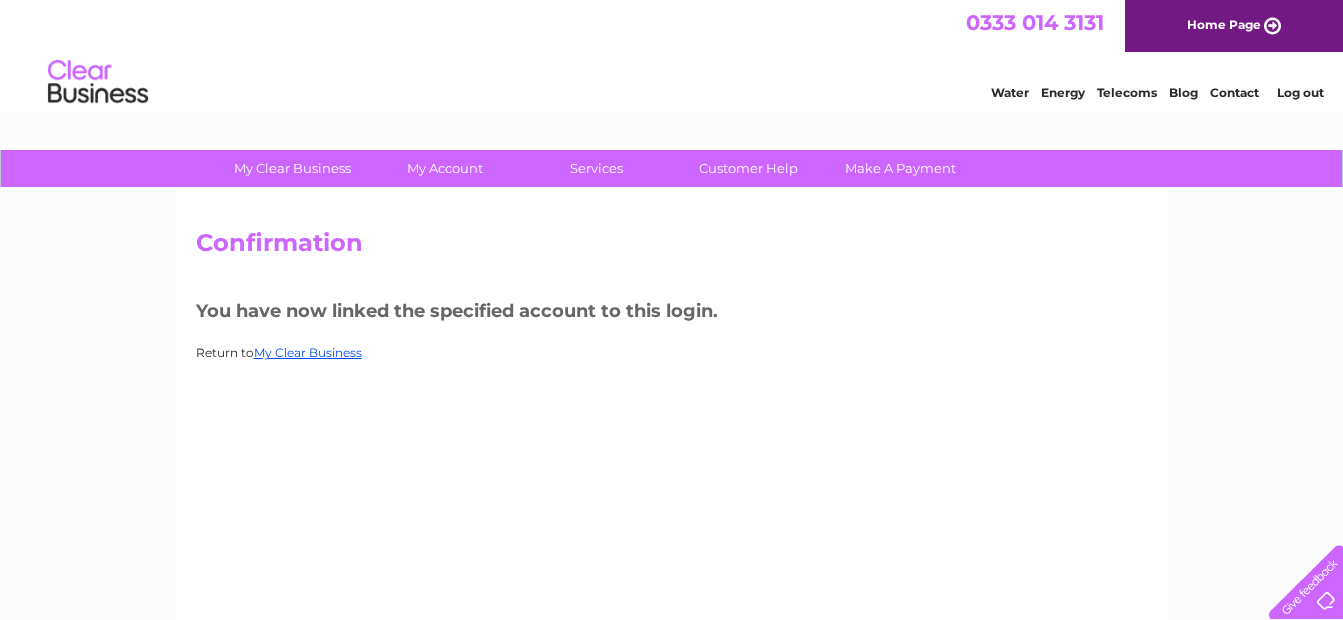scroll, scrollTop: 0, scrollLeft: 0, axis: both 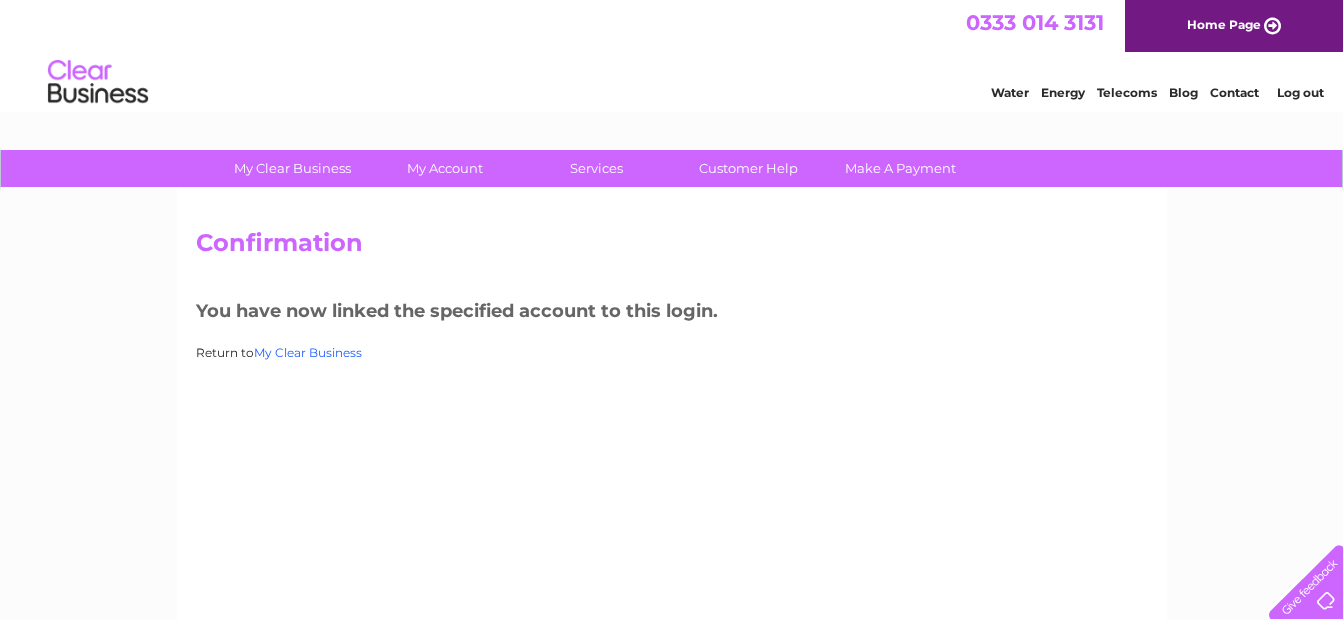 click on "My Clear Business" at bounding box center (308, 352) 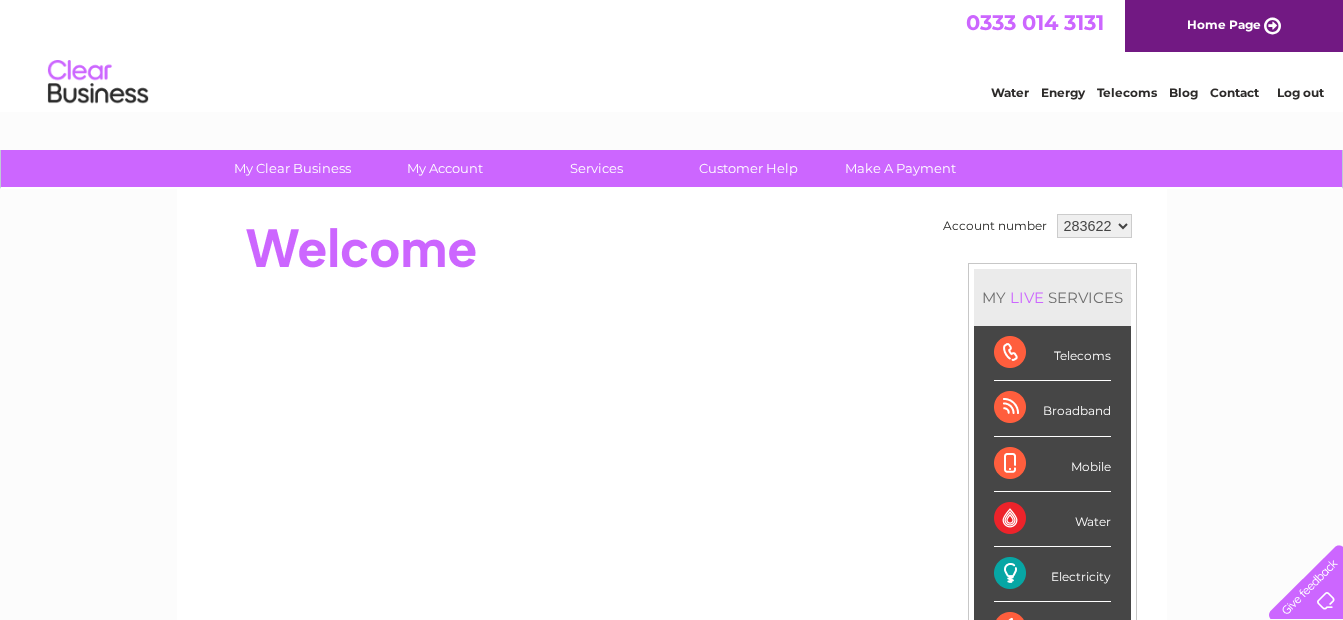 scroll, scrollTop: 0, scrollLeft: 0, axis: both 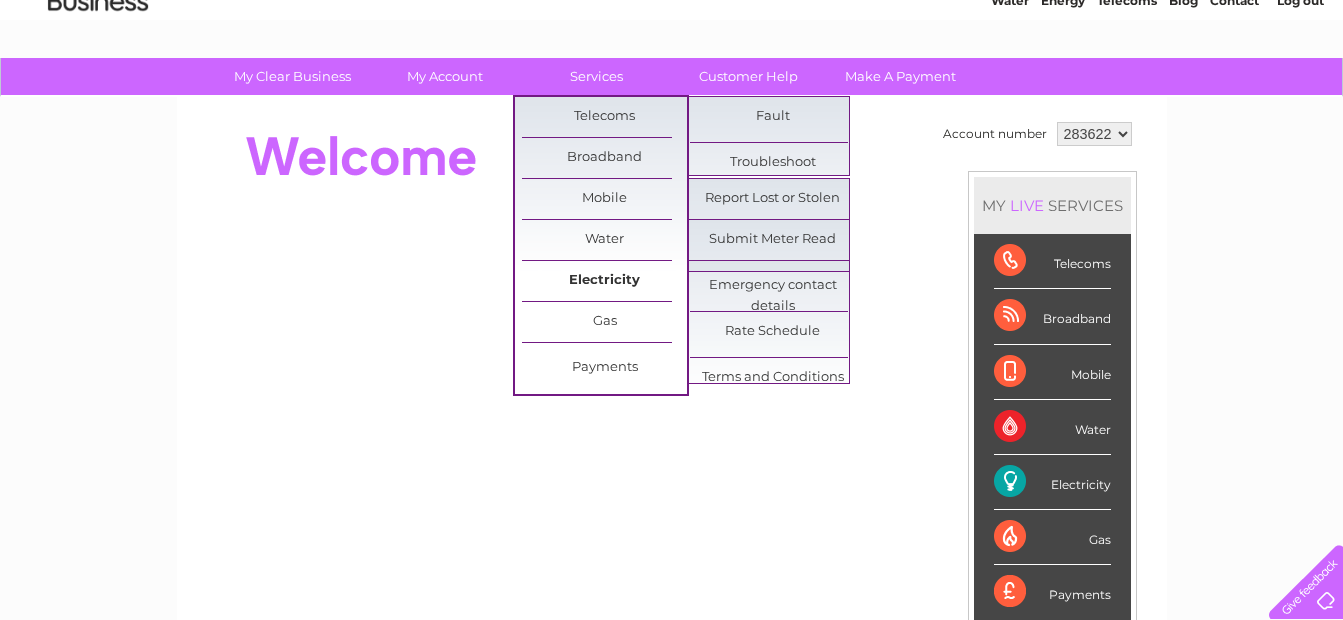 click on "Electricity" at bounding box center [604, 281] 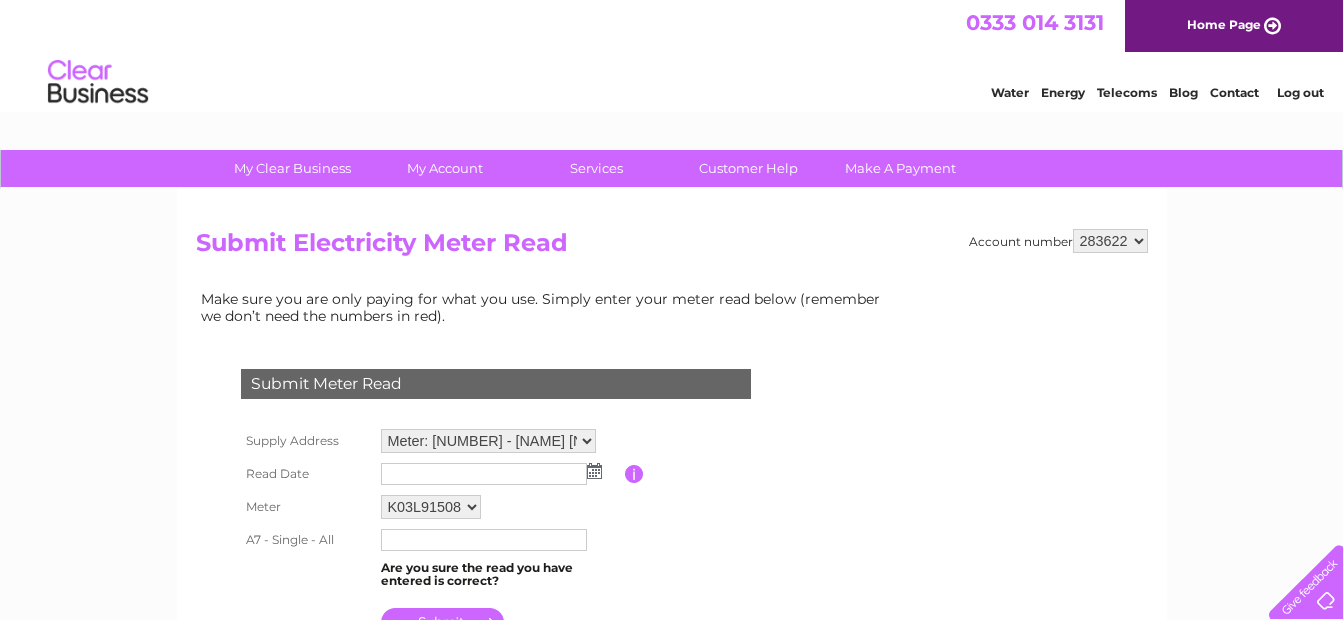 scroll, scrollTop: 0, scrollLeft: 0, axis: both 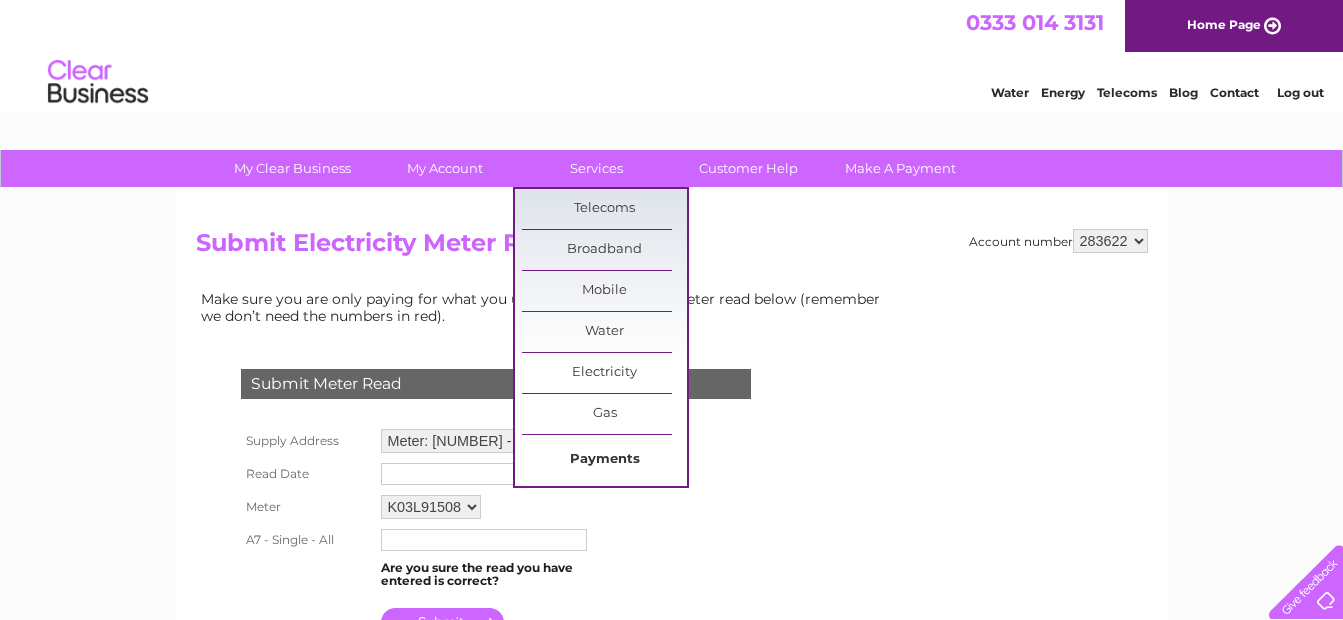 click on "Payments" at bounding box center [604, 460] 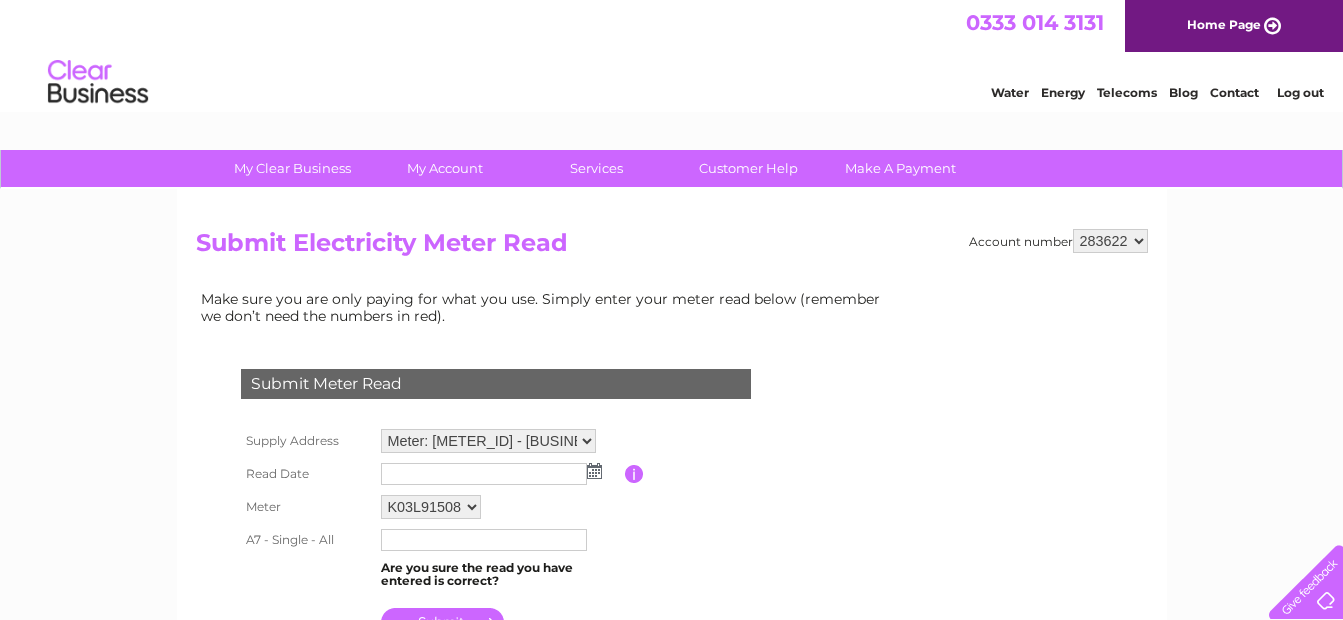 scroll, scrollTop: 0, scrollLeft: 0, axis: both 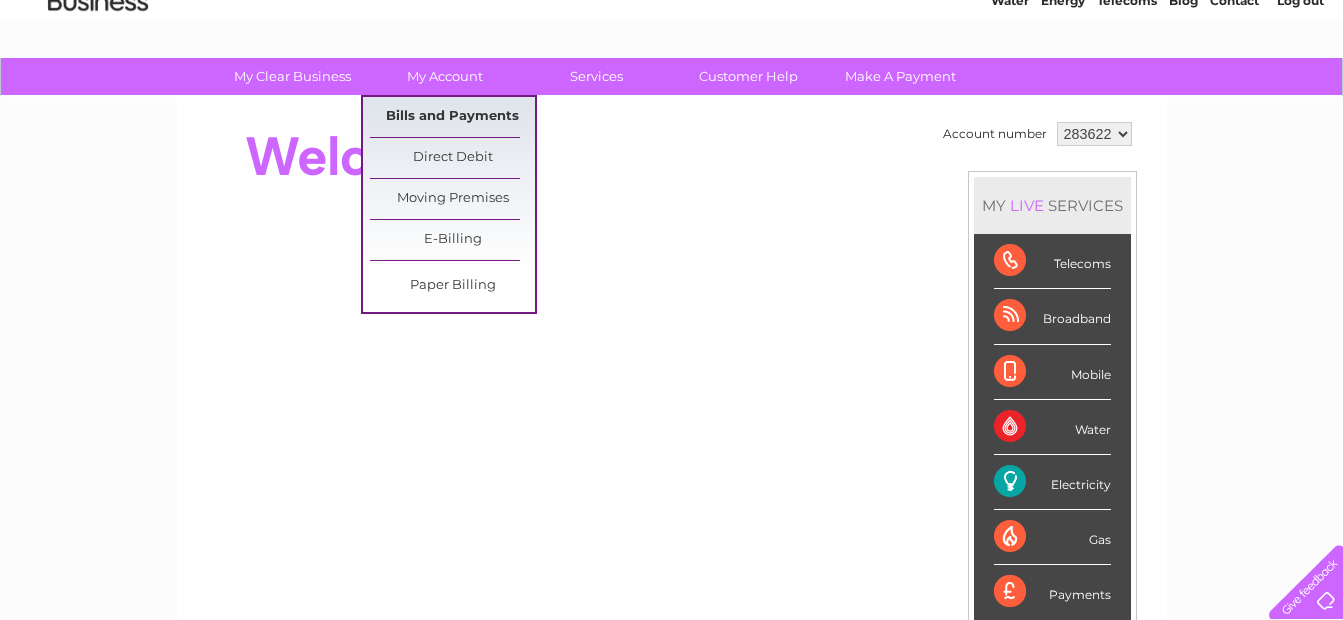 click on "Bills and Payments" at bounding box center (452, 117) 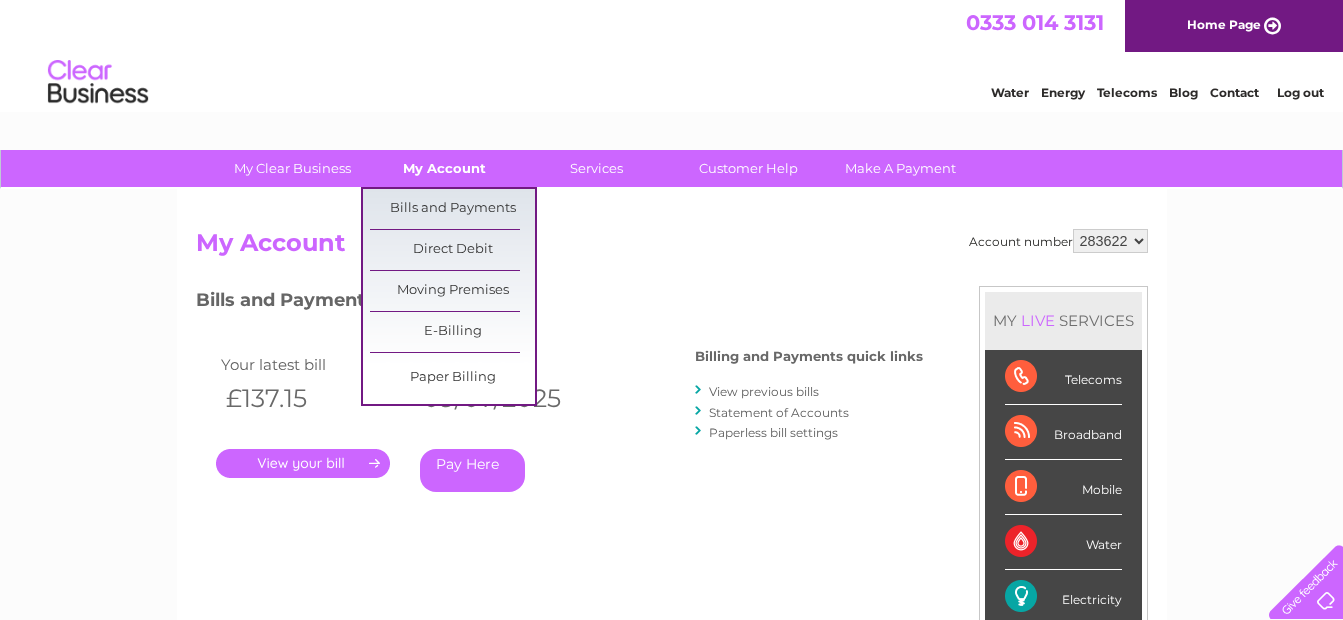 scroll, scrollTop: 0, scrollLeft: 0, axis: both 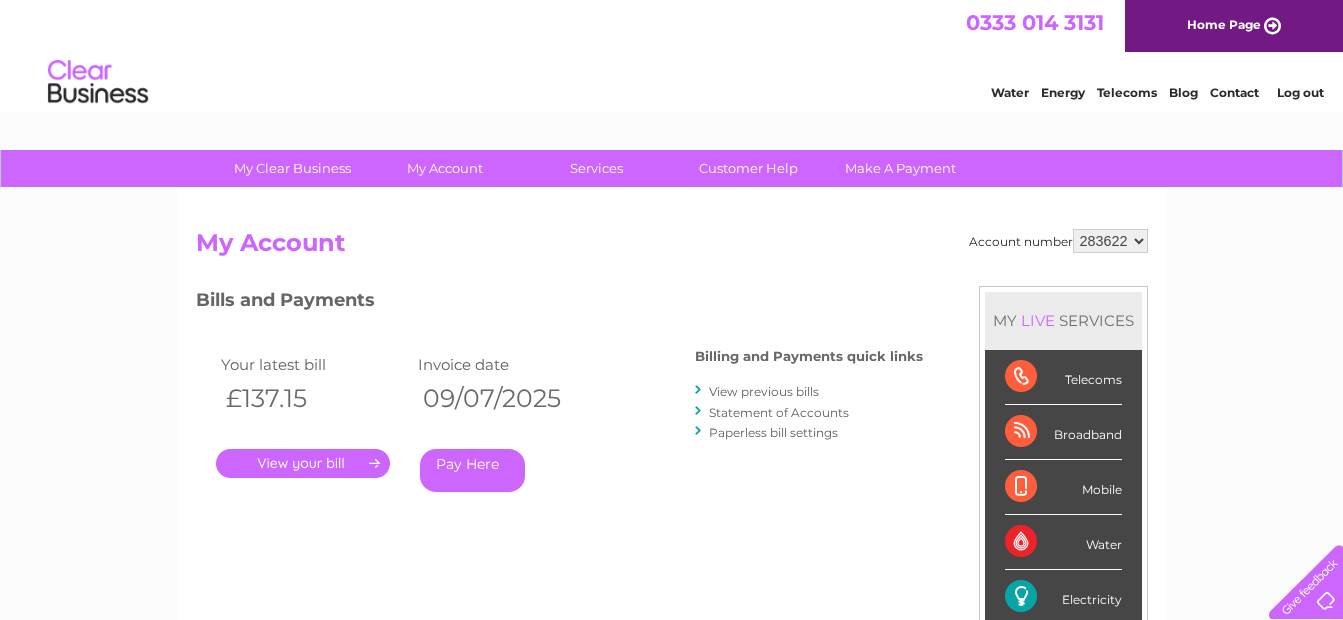 drag, startPoint x: 1347, startPoint y: 228, endPoint x: 1314, endPoint y: 78, distance: 153.58711 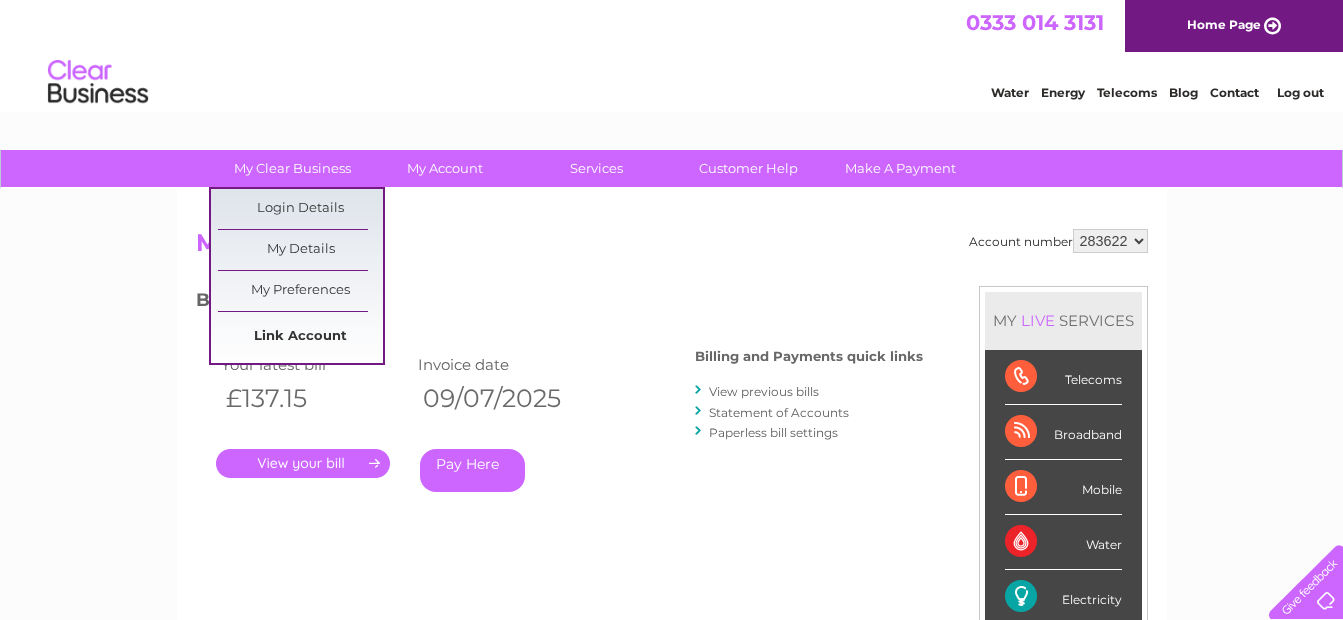 click on "Link Account" at bounding box center [300, 337] 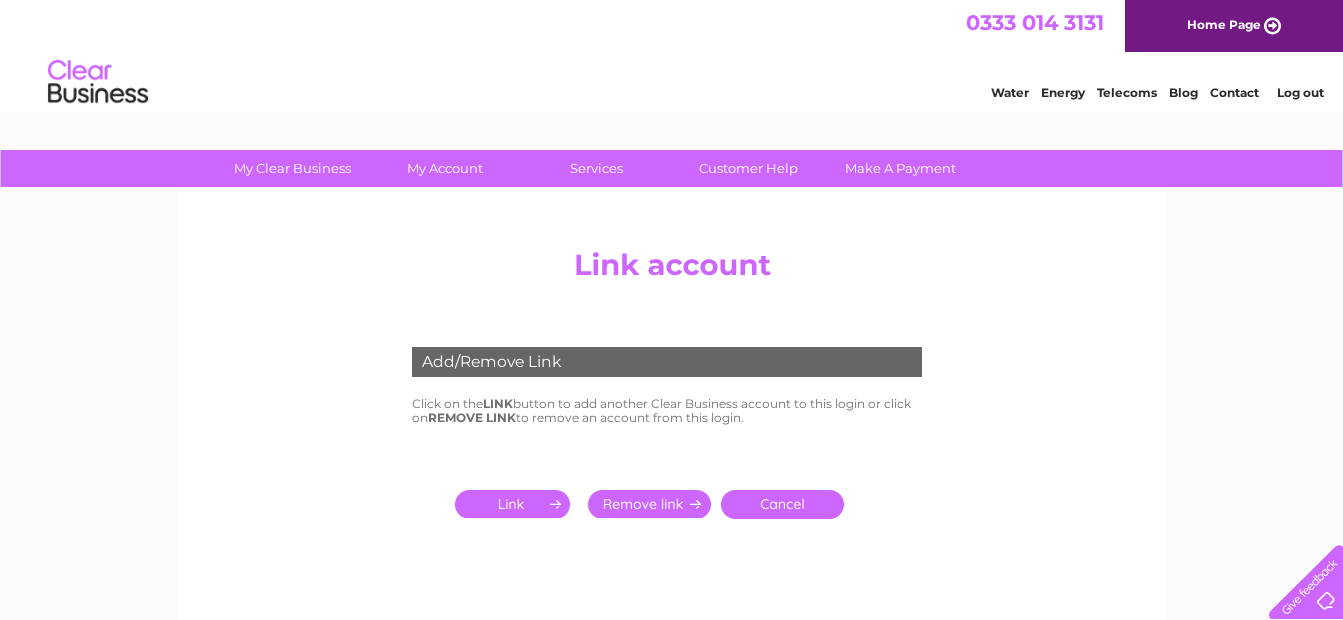 scroll, scrollTop: 0, scrollLeft: 0, axis: both 